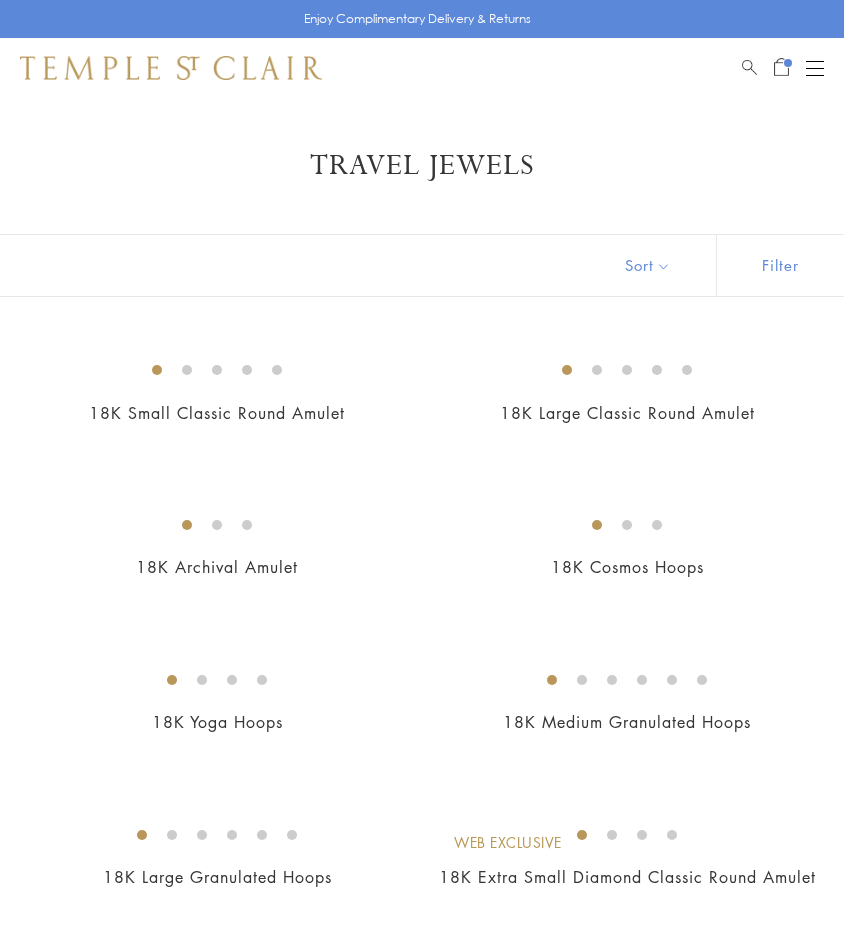 scroll, scrollTop: 1569, scrollLeft: 0, axis: vertical 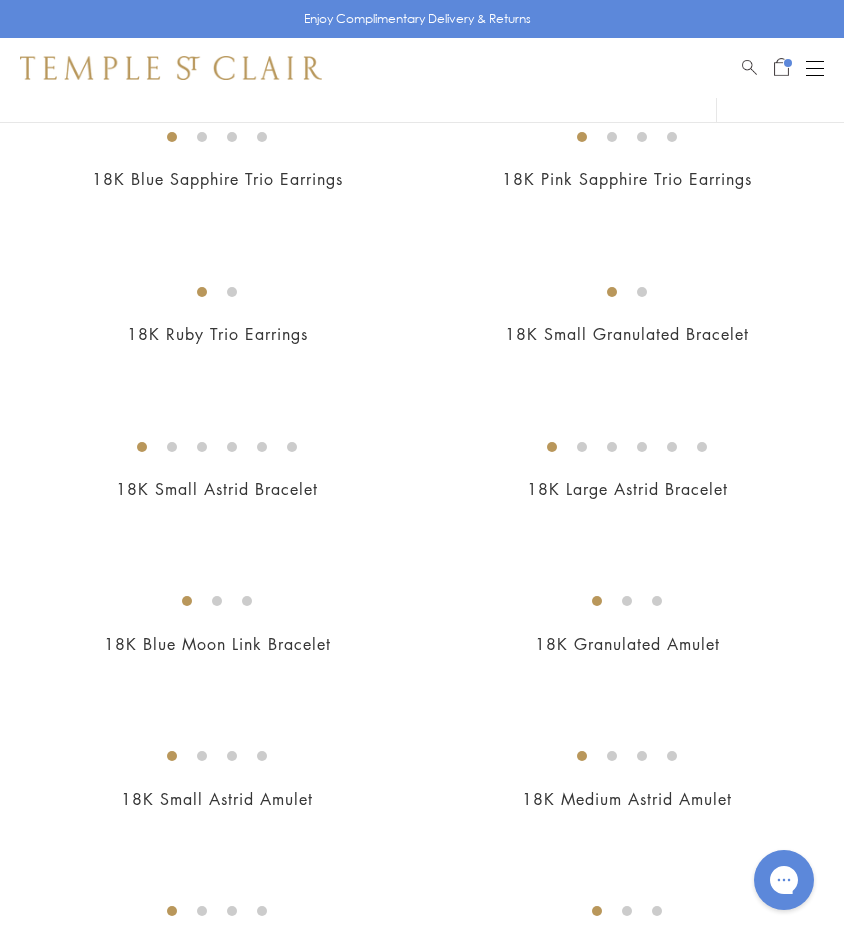 click at bounding box center [788, 63] 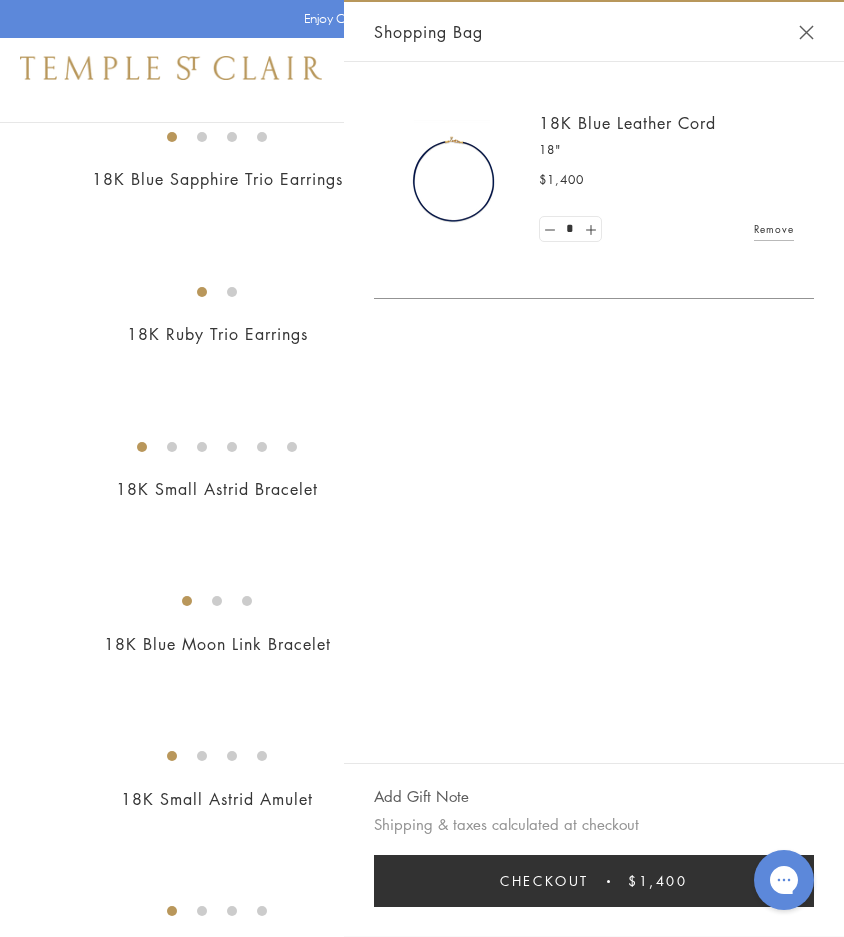 click on "Remove" at bounding box center (774, 229) 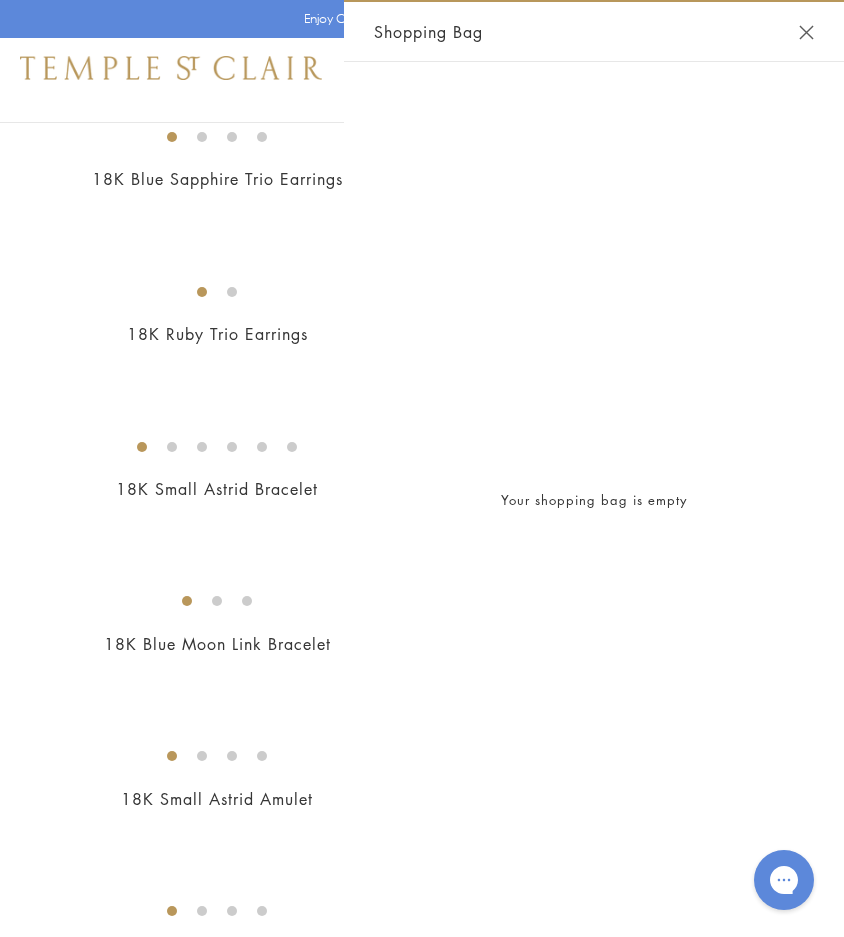 click at bounding box center (806, 32) 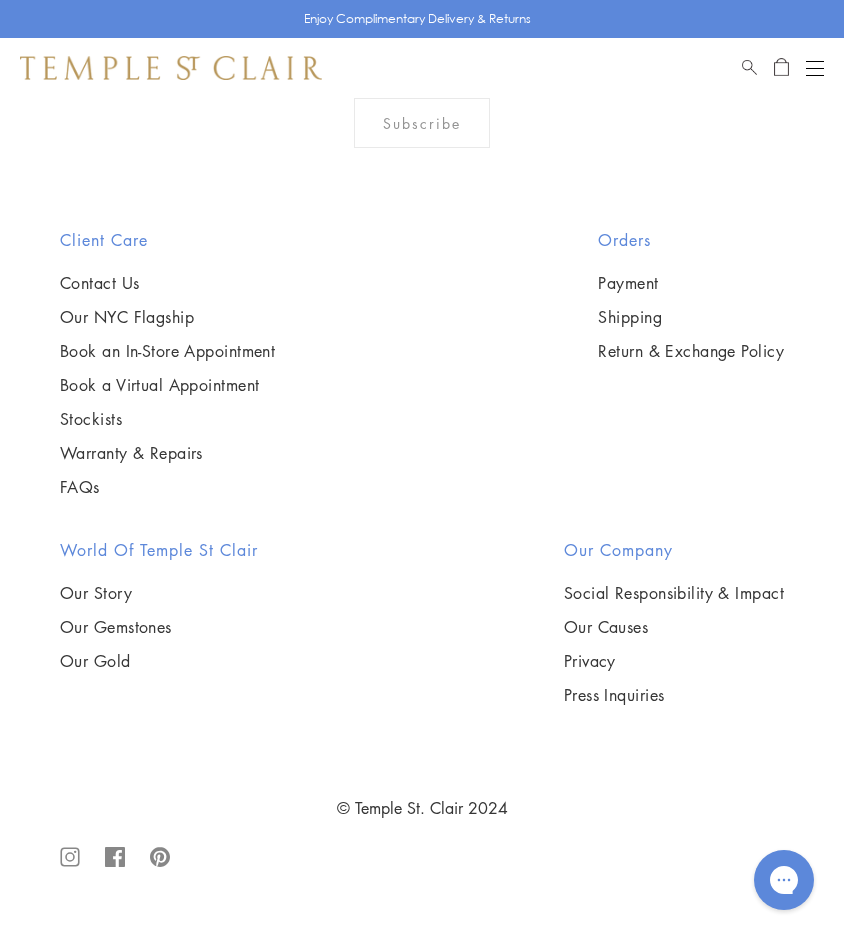 scroll, scrollTop: 8275, scrollLeft: 0, axis: vertical 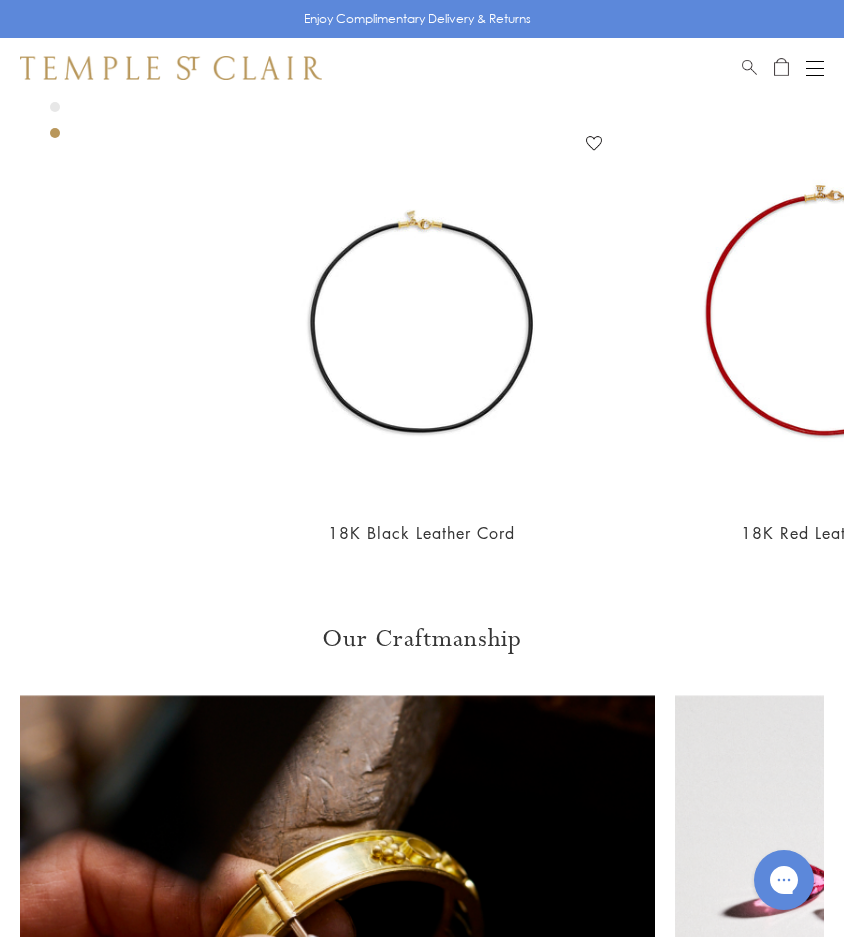 click on "32"" at bounding box center (82, -473) 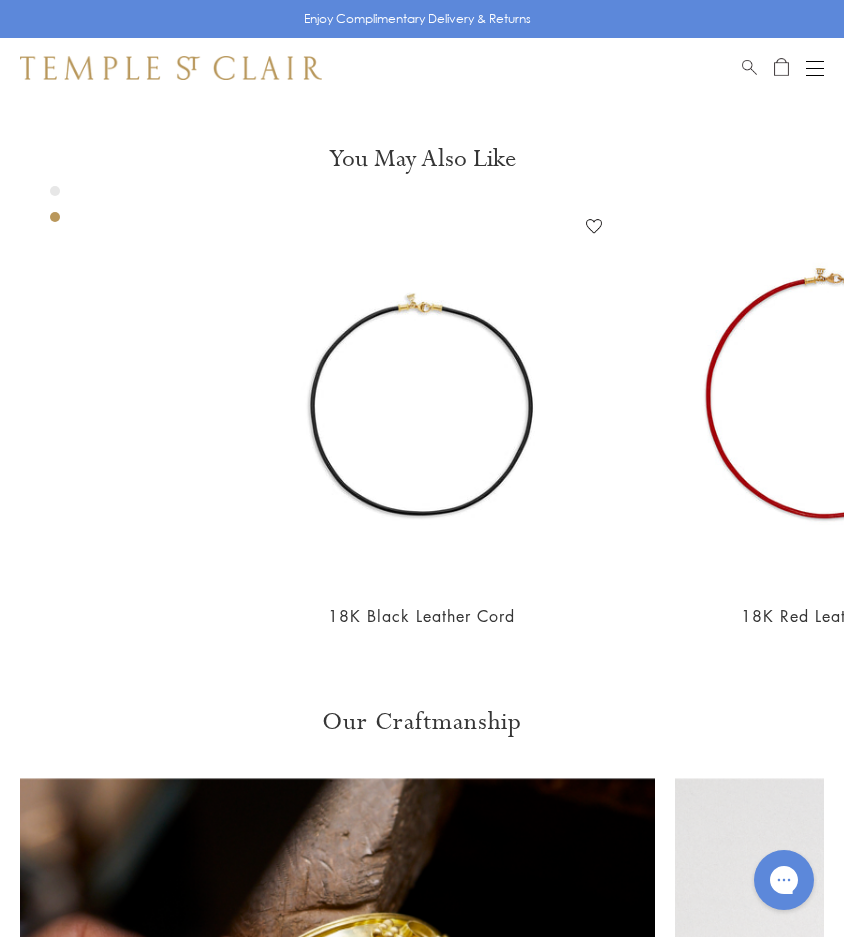 scroll, scrollTop: 1531, scrollLeft: 0, axis: vertical 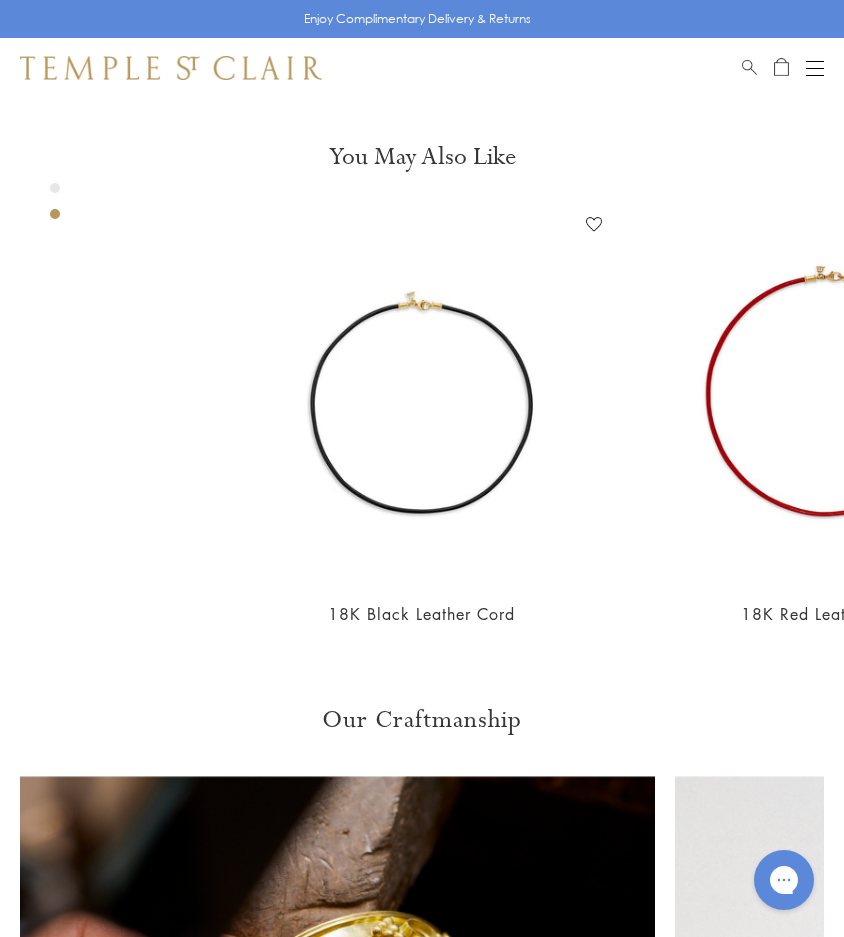click on "Add to bag" at bounding box center [388, -313] 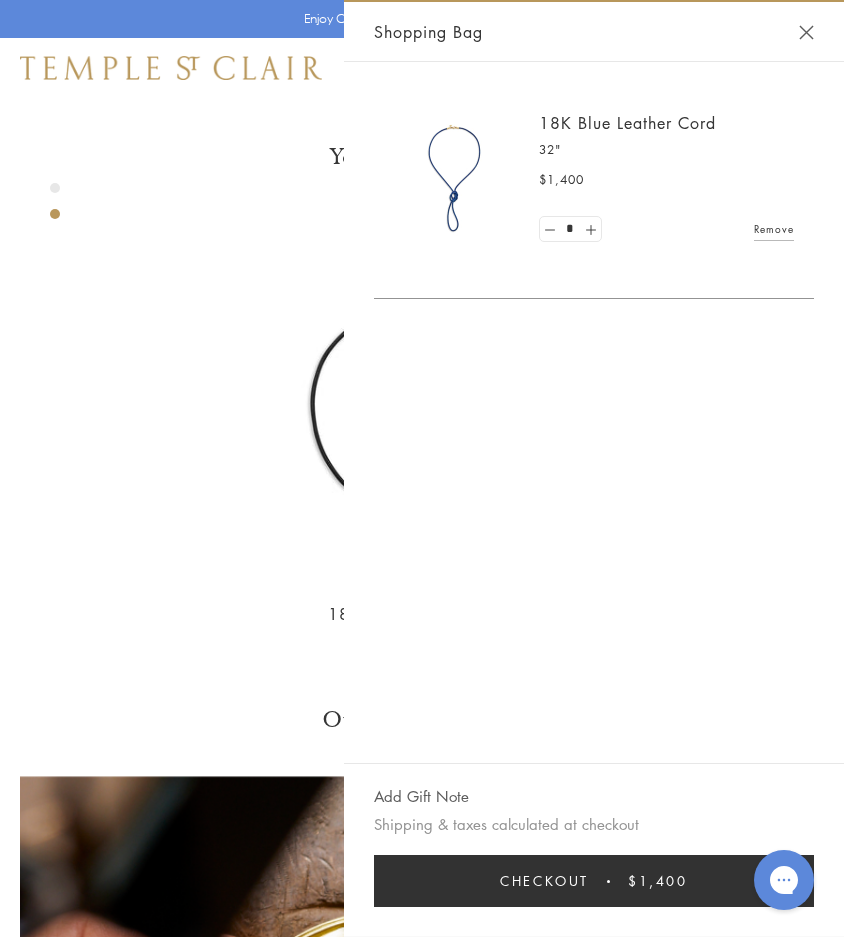 click on "$1,400" at bounding box center [422, -476] 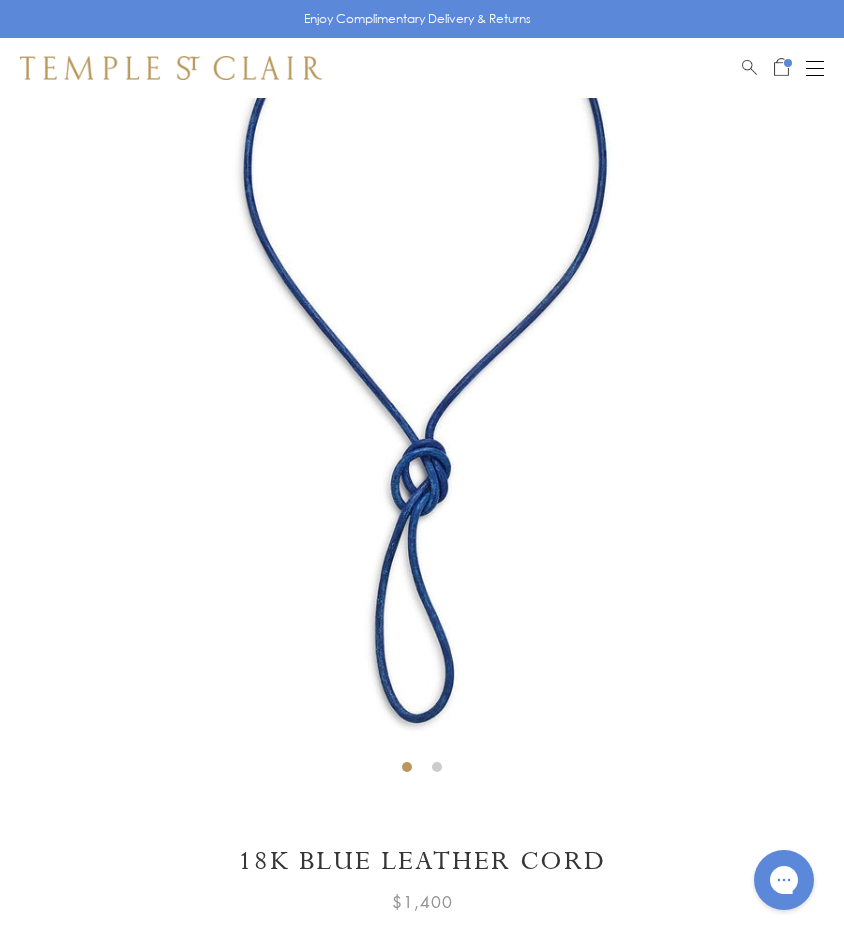 scroll, scrollTop: 0, scrollLeft: 0, axis: both 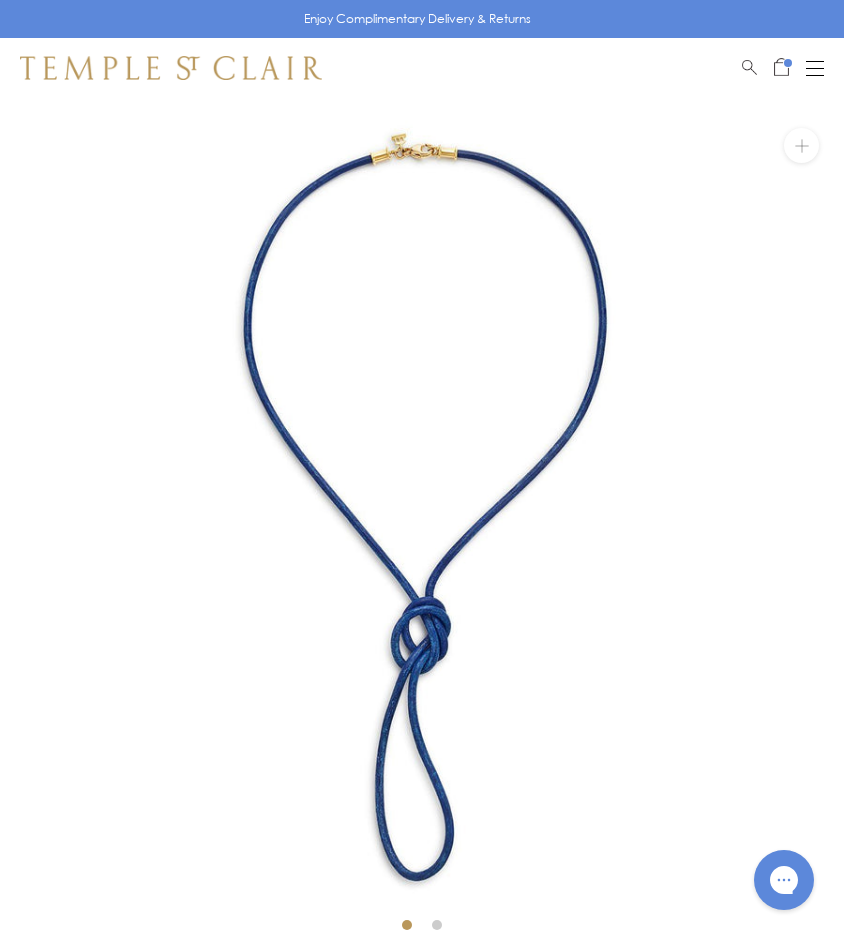 click at bounding box center (815, 68) 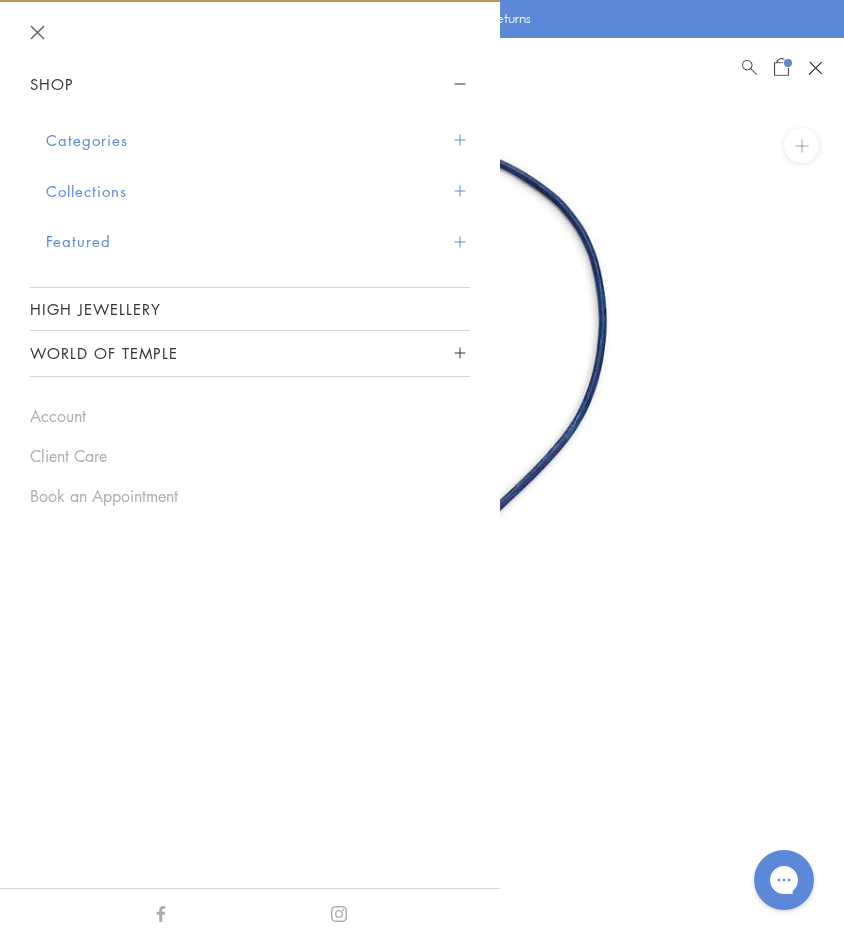 click at bounding box center (459, 140) 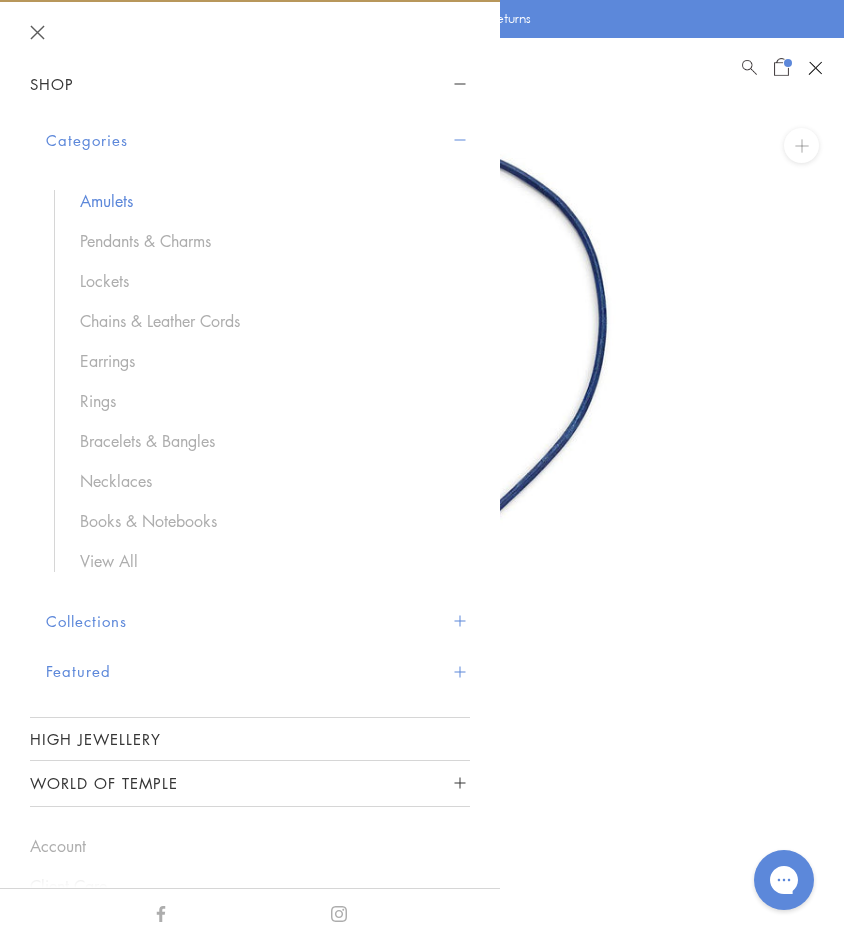 click on "Amulets" at bounding box center [265, 201] 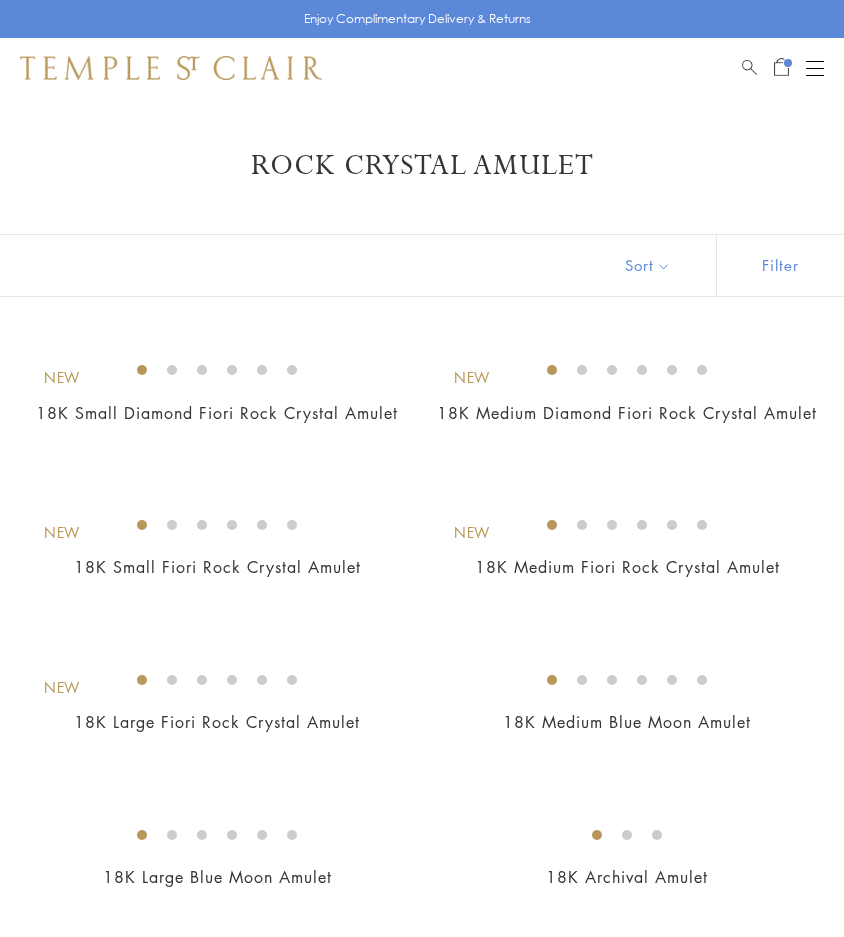 scroll, scrollTop: 0, scrollLeft: 0, axis: both 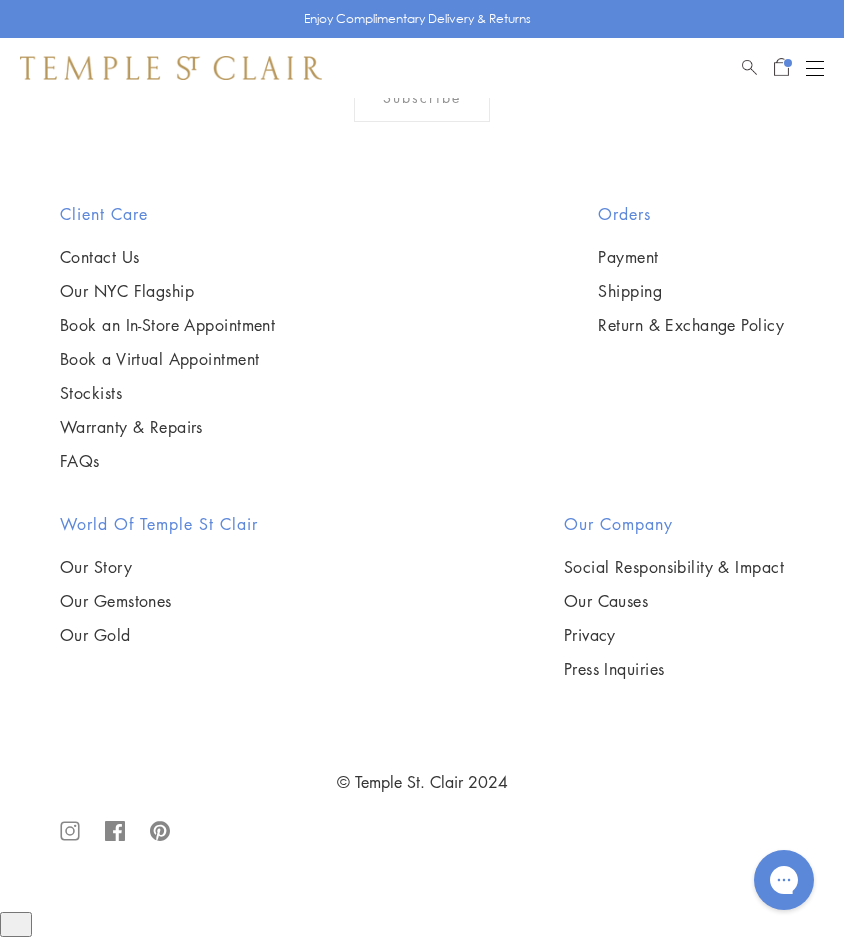 click at bounding box center (0, 0) 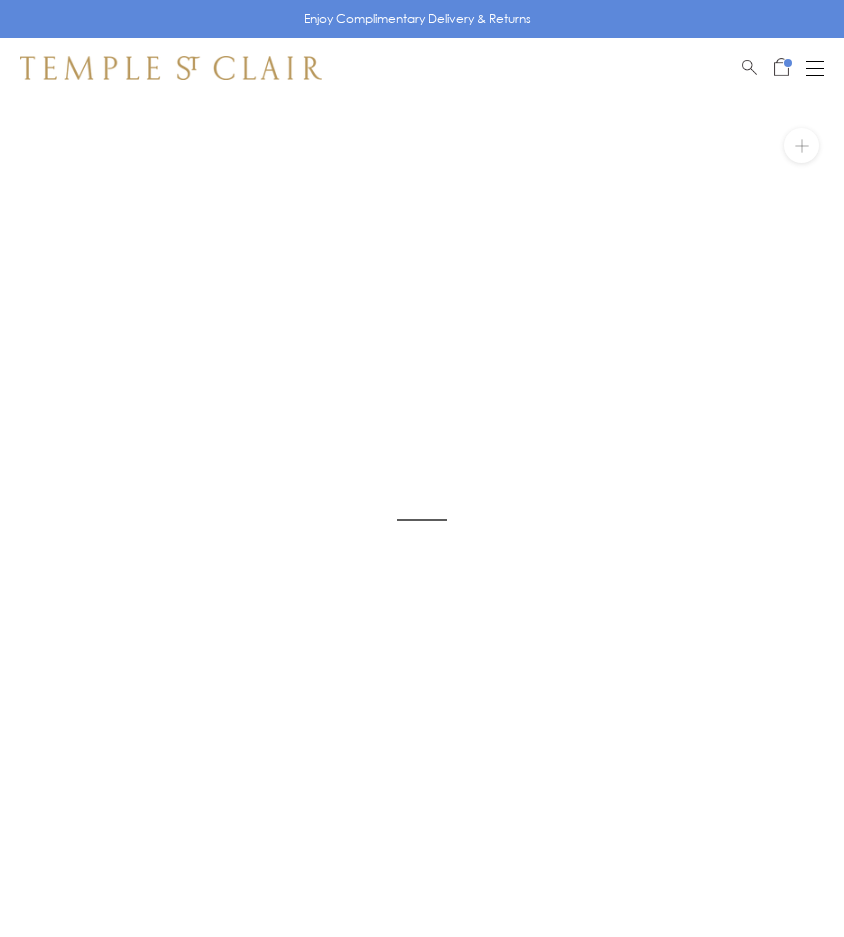 scroll, scrollTop: 0, scrollLeft: 0, axis: both 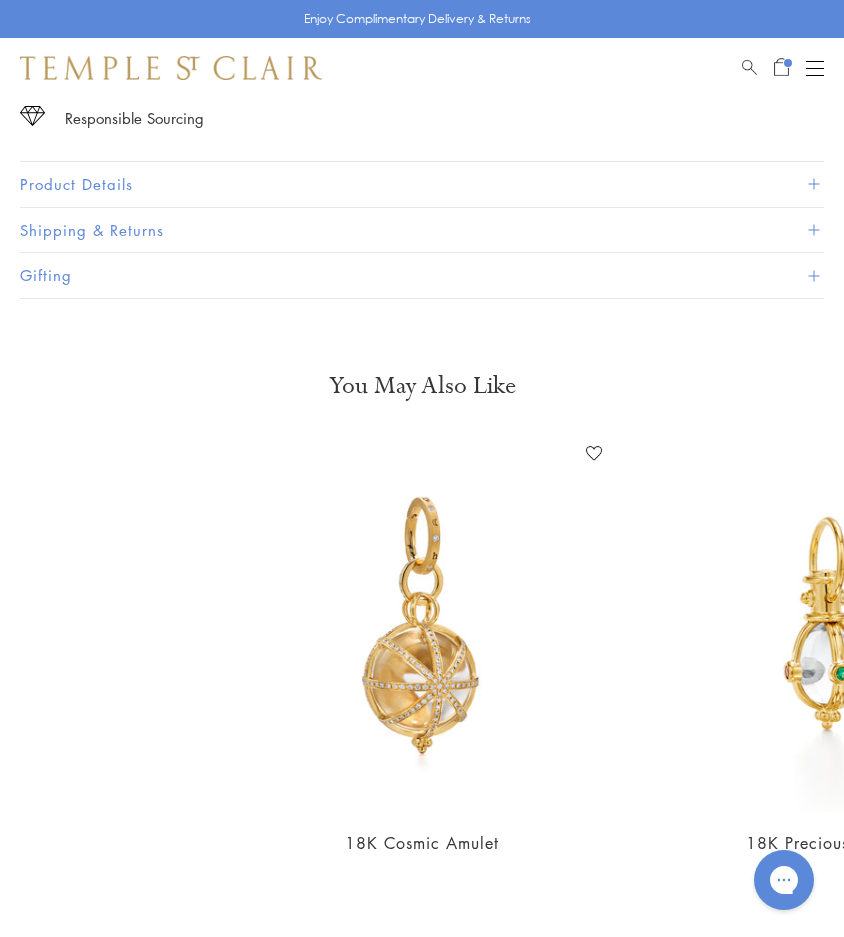 click on "Product Details" at bounding box center [422, 184] 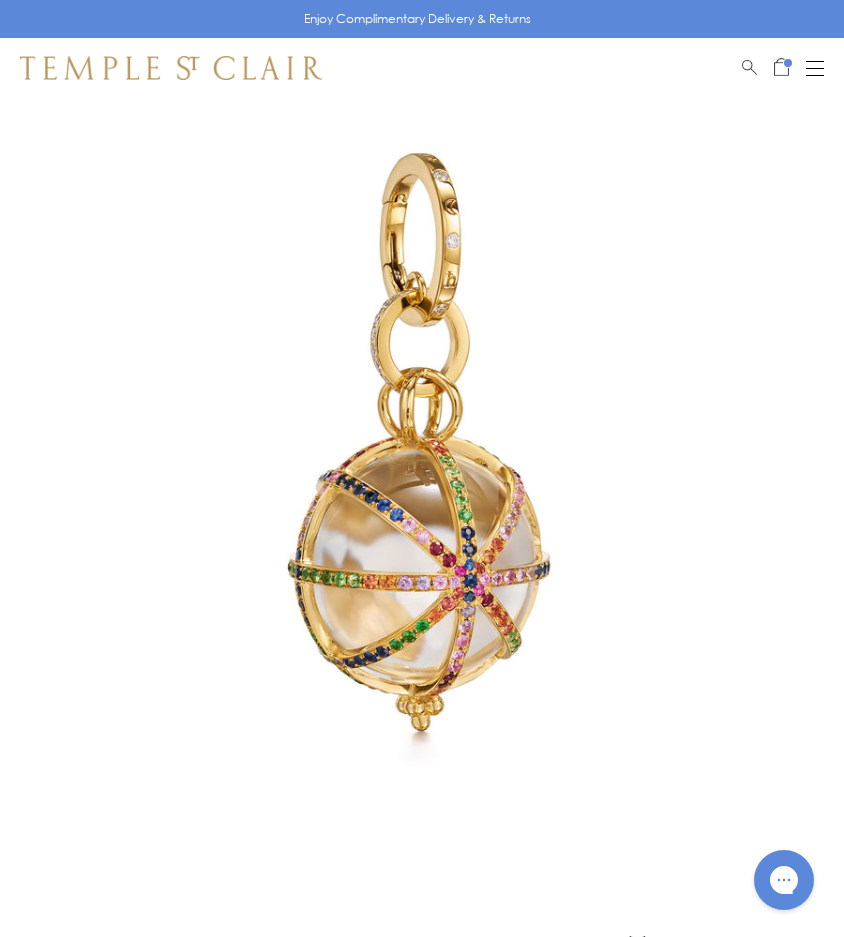 scroll, scrollTop: 0, scrollLeft: 0, axis: both 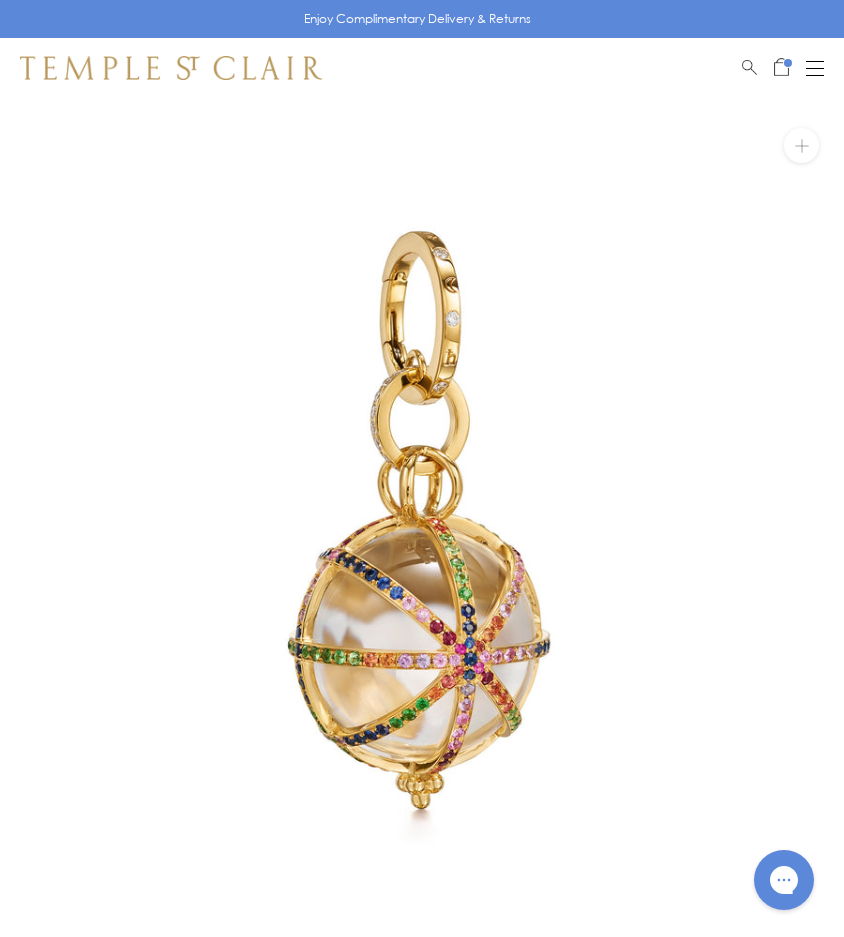 click at bounding box center (749, 64) 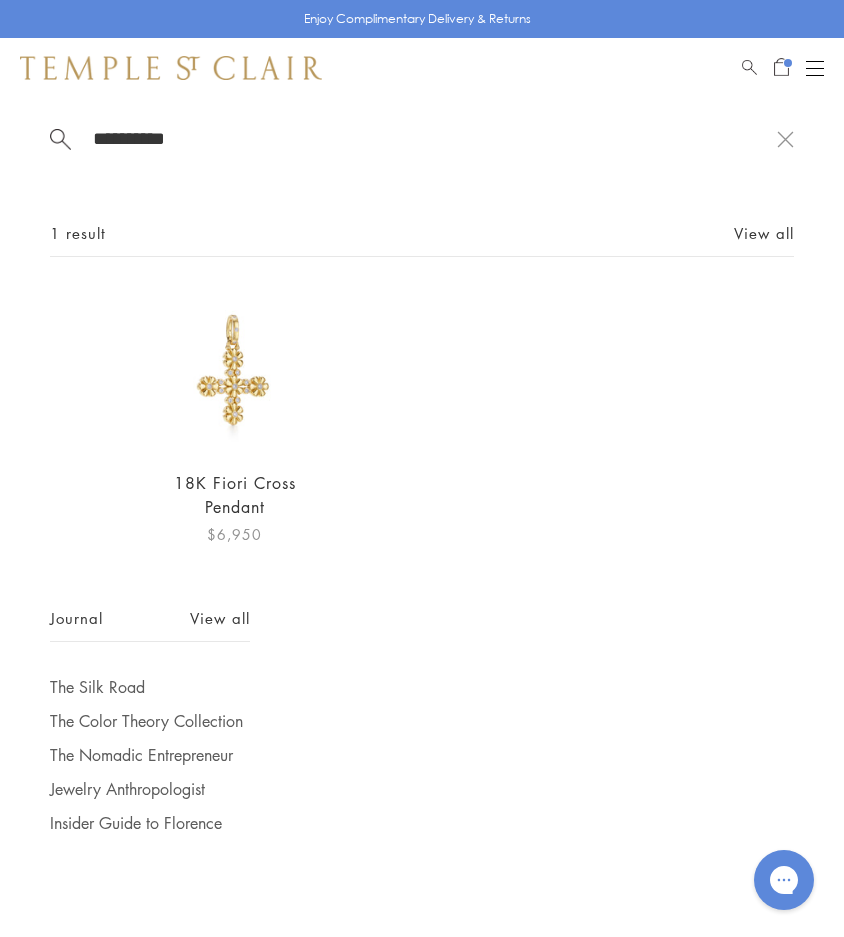 type on "**********" 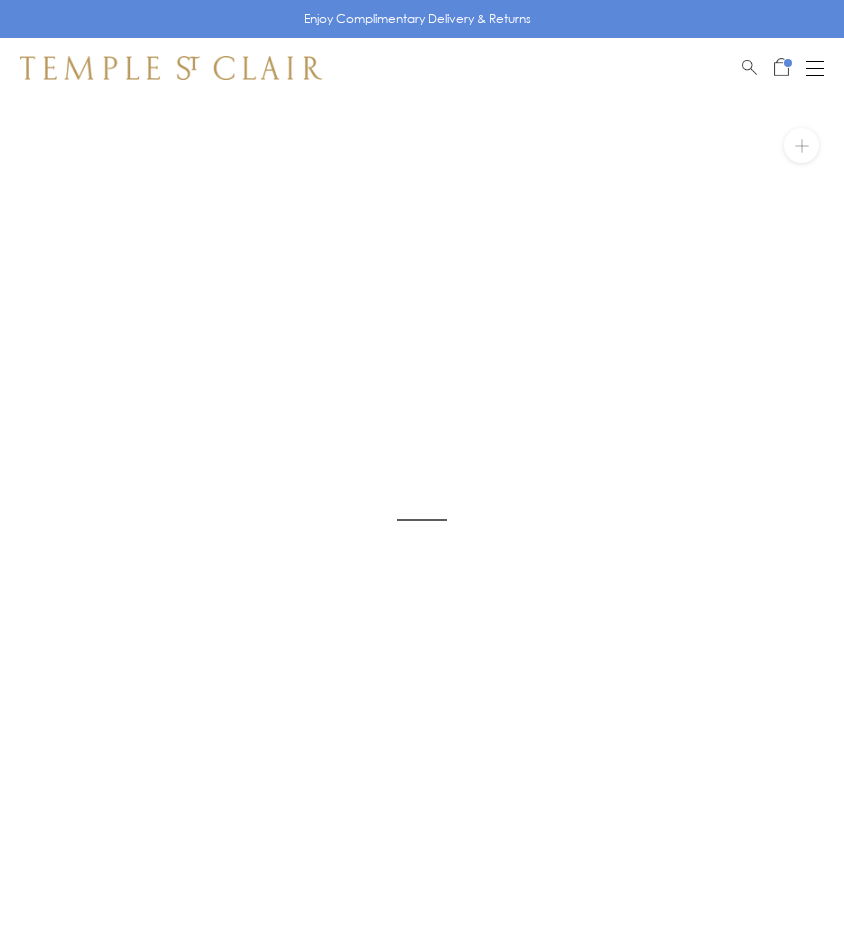 scroll, scrollTop: 0, scrollLeft: 0, axis: both 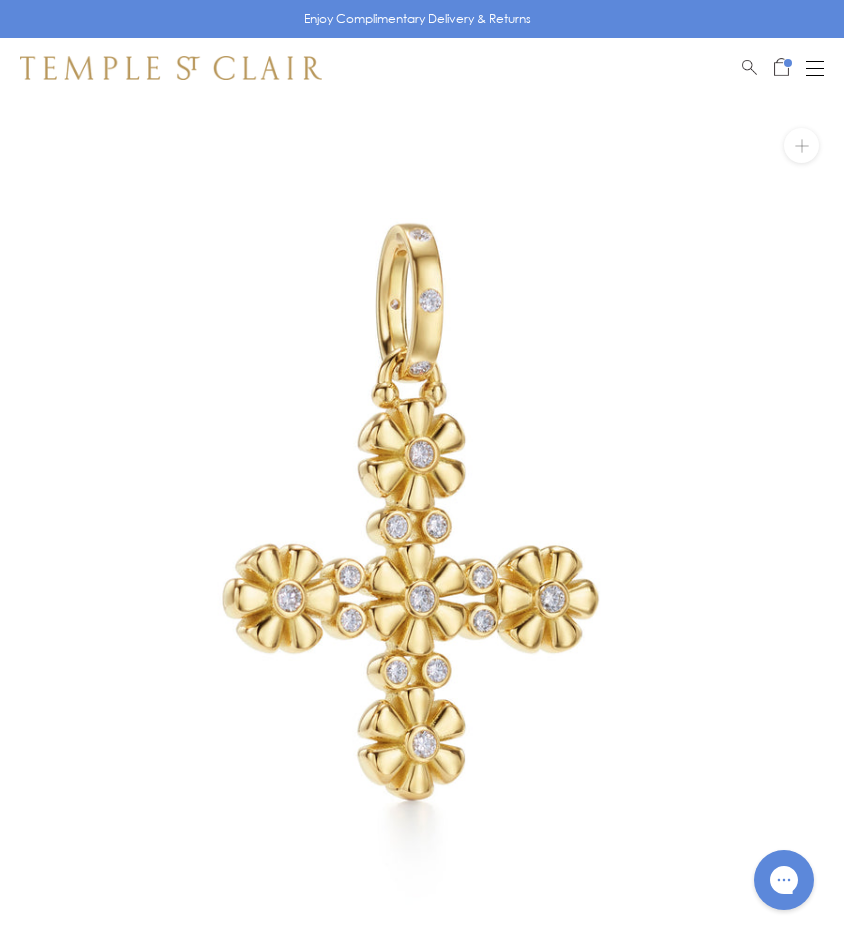 click on "Shop Shop
Categories Amulets   Pendants & Charms   Lockets   Chains & Leather Cords   Earrings   Rings   Bracelets & Bangles   Necklaces   Books & Notebooks   View All   Collections Rock Crystal Amulet   Angels   Color Theory   Celestial   Tree of Life   Royal Blue Moonstone   Zodiac   Featured Travel Jewels   New Arrivals   S25 Fiori Collection   Our Exclusive Jewels   Jewels to Personalize   Limited Edition Jewels   Sassini Rings   Temple Classics   Temple St. Clair x Big Life Foundation    Curated for you
Temple Convertible Charm Bracelet Shop Now" at bounding box center (422, 68) 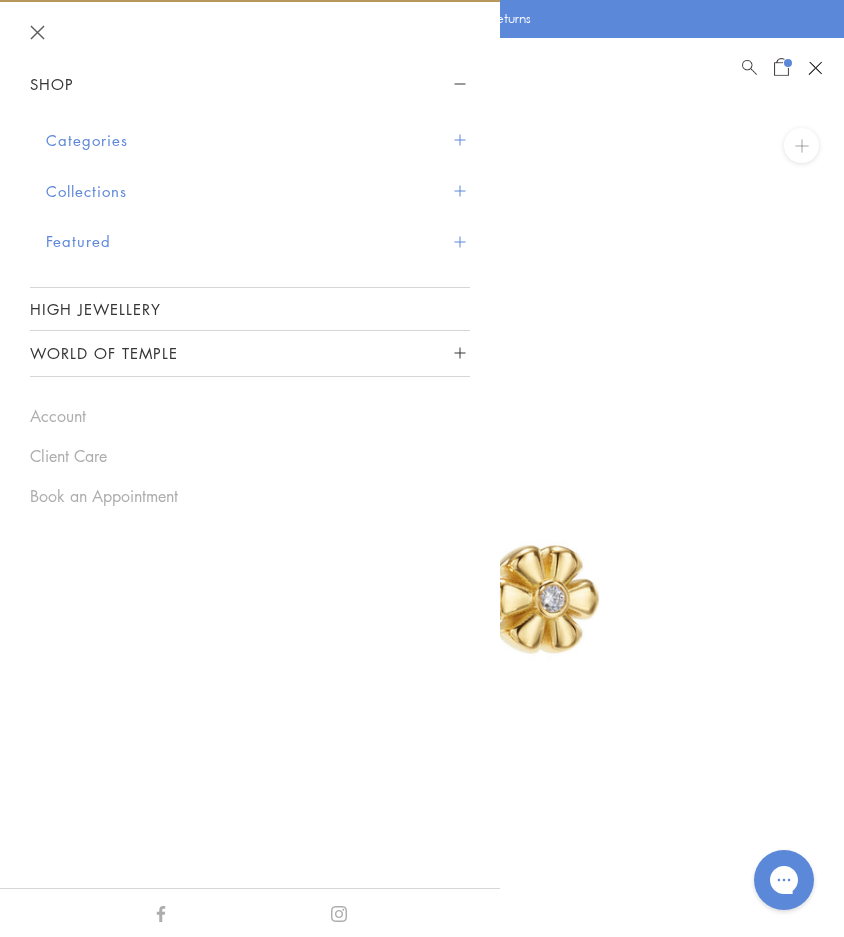 click on "Featured" at bounding box center (258, 241) 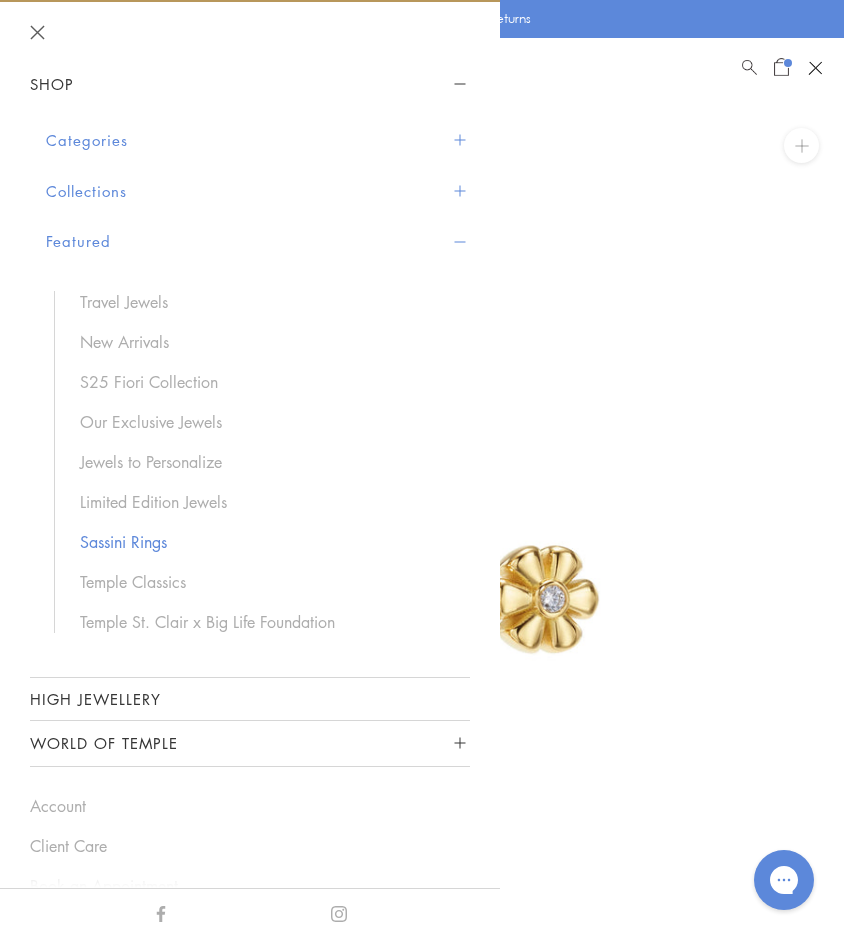 click on "Sassini Rings" at bounding box center [265, 542] 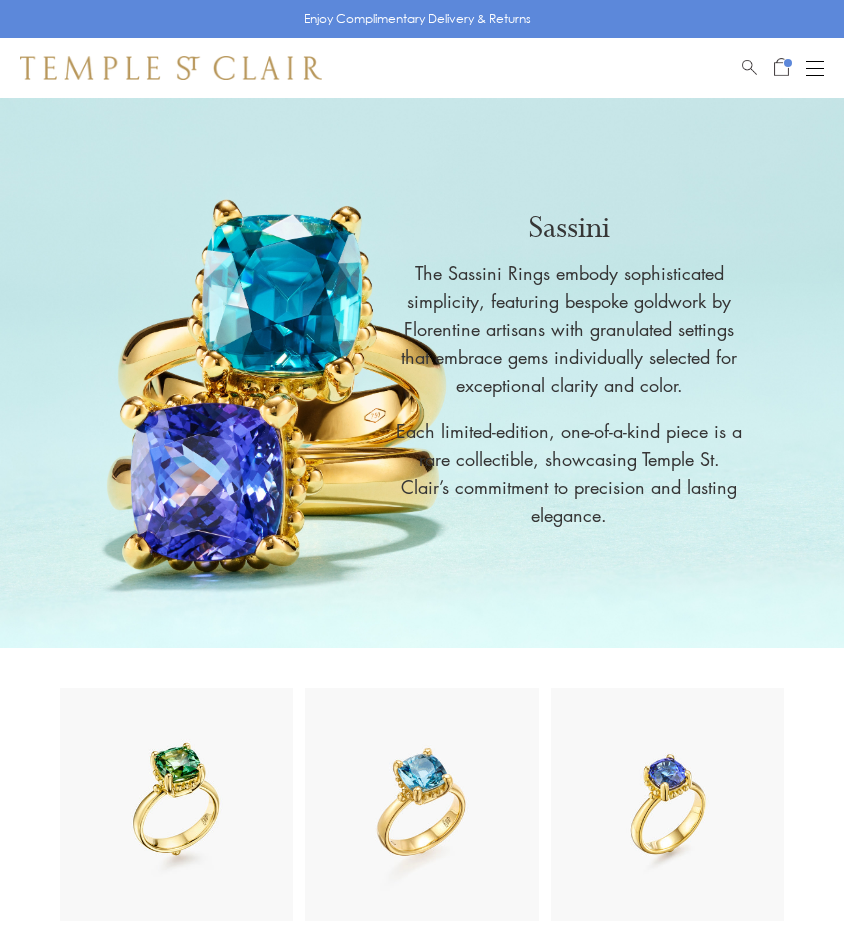 scroll, scrollTop: 0, scrollLeft: 0, axis: both 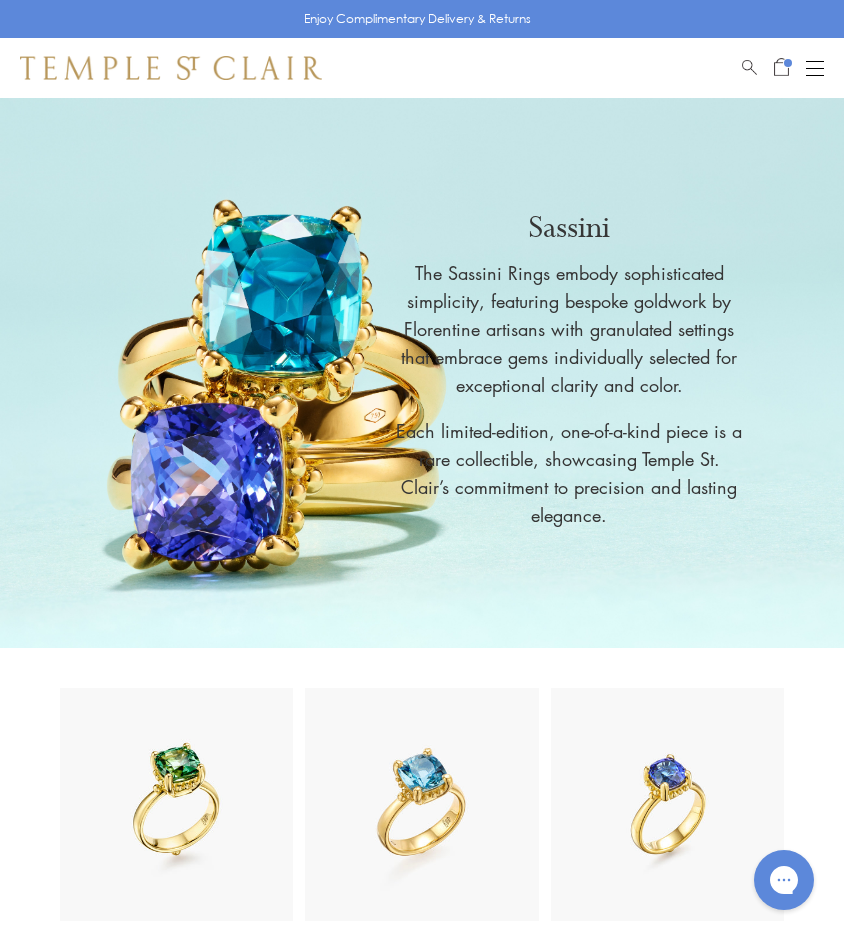 click at bounding box center (815, 68) 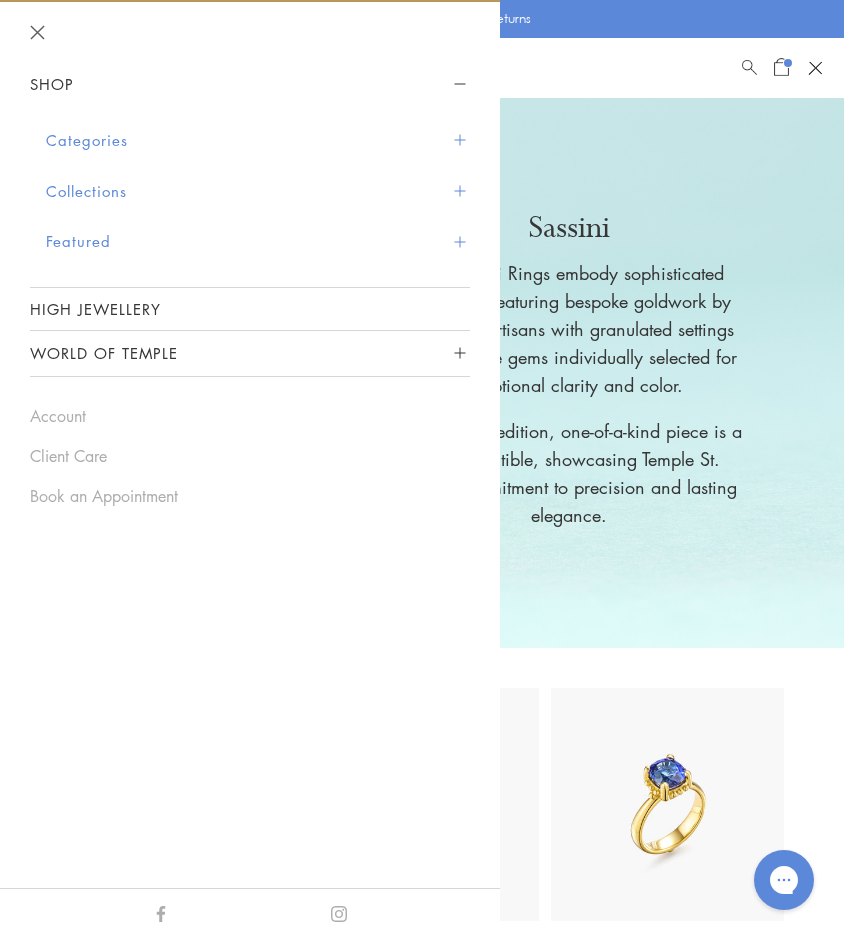 click at bounding box center [459, 140] 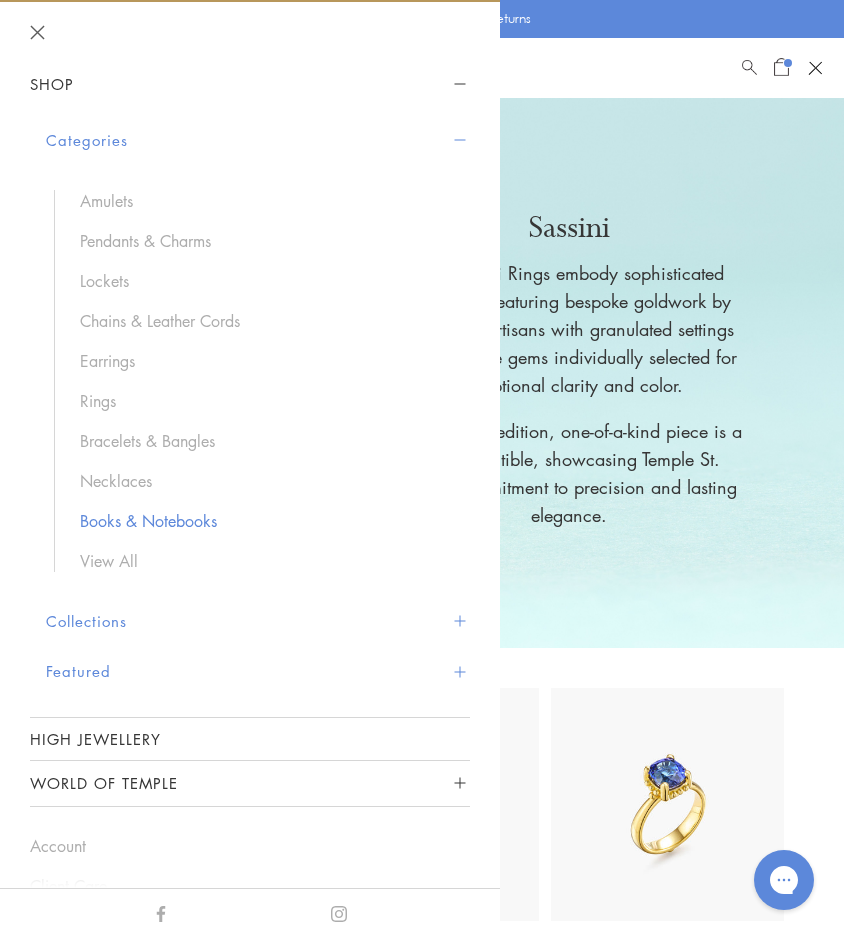 click on "Books & Notebooks" at bounding box center (265, 521) 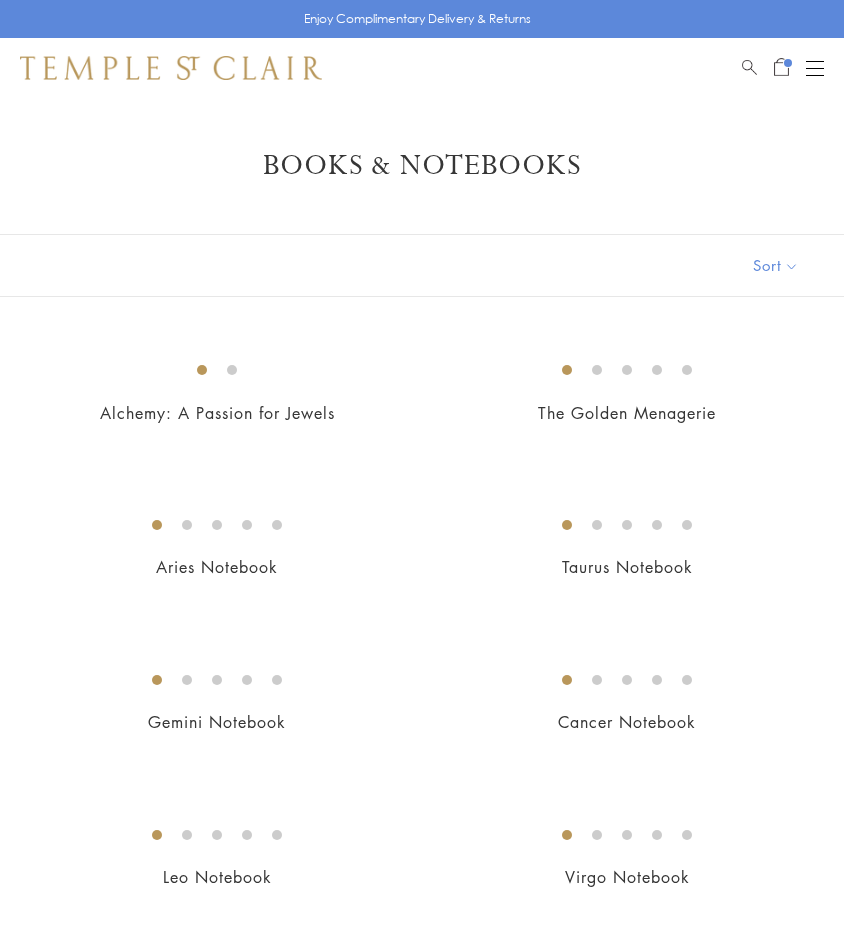 scroll, scrollTop: 0, scrollLeft: 0, axis: both 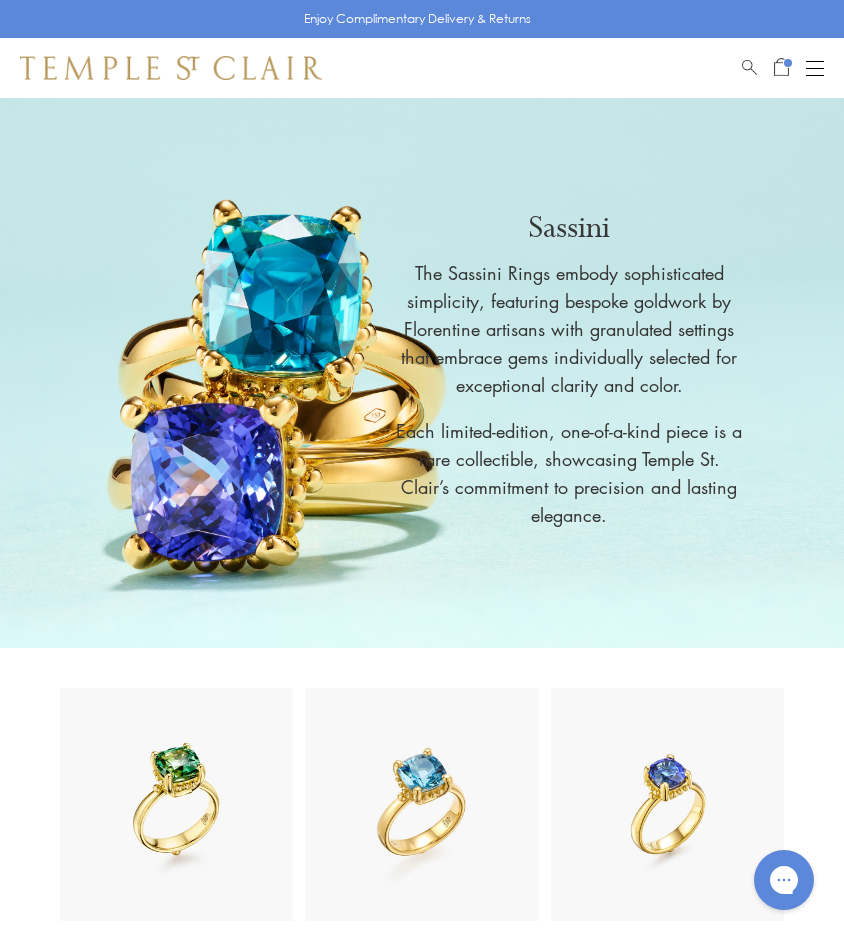 click at bounding box center [815, 68] 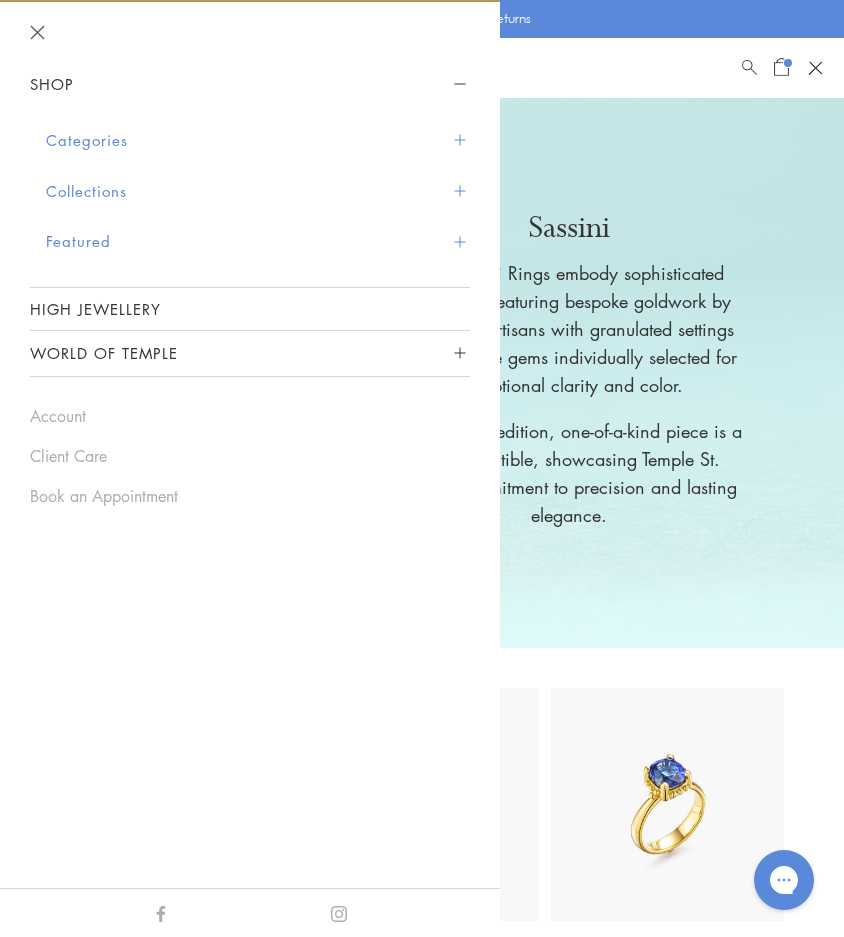 click at bounding box center (459, 140) 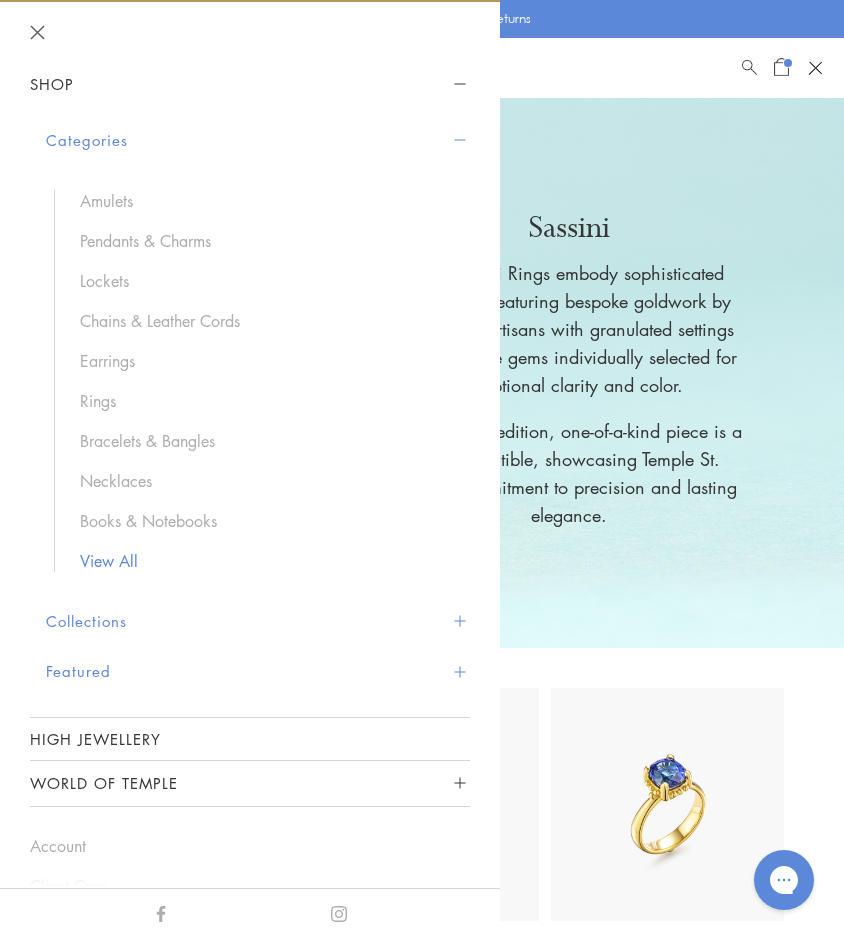 click on "View All" at bounding box center (265, 561) 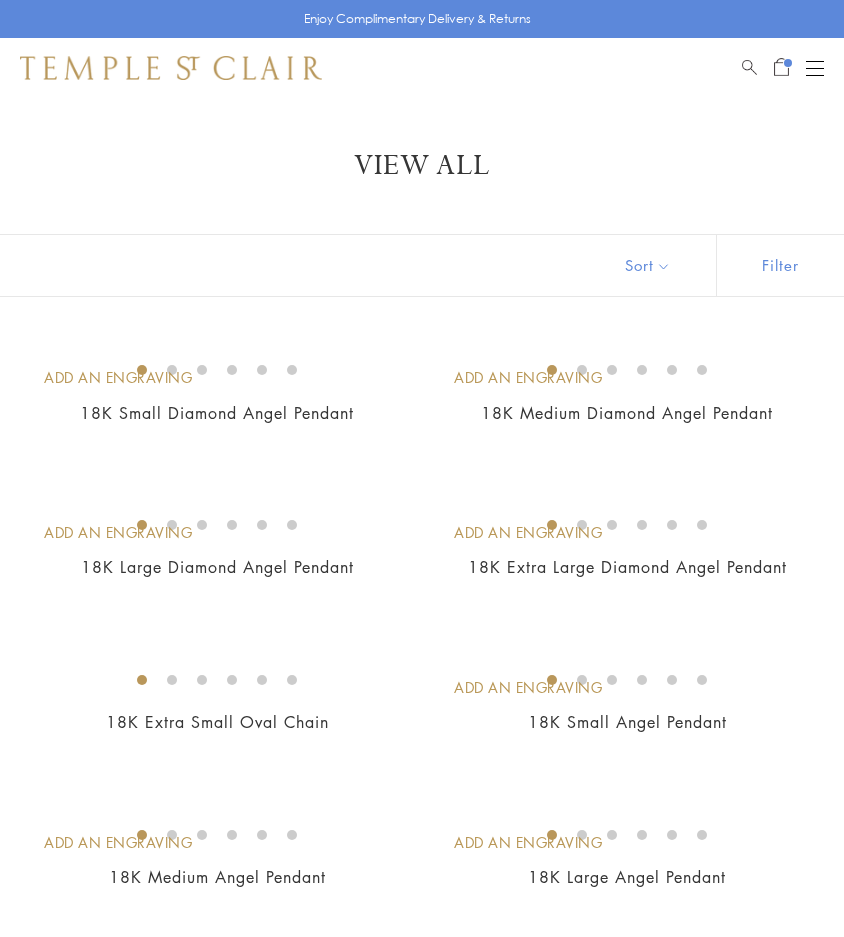 scroll, scrollTop: 0, scrollLeft: 0, axis: both 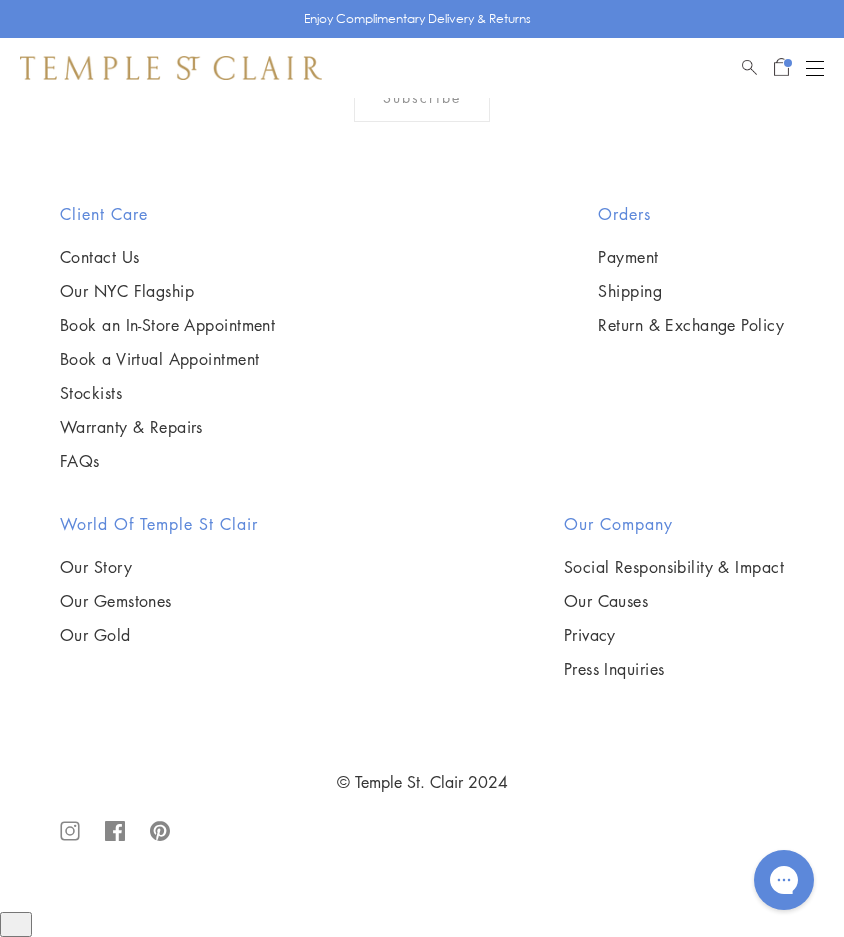 click on "9" at bounding box center (524, -227) 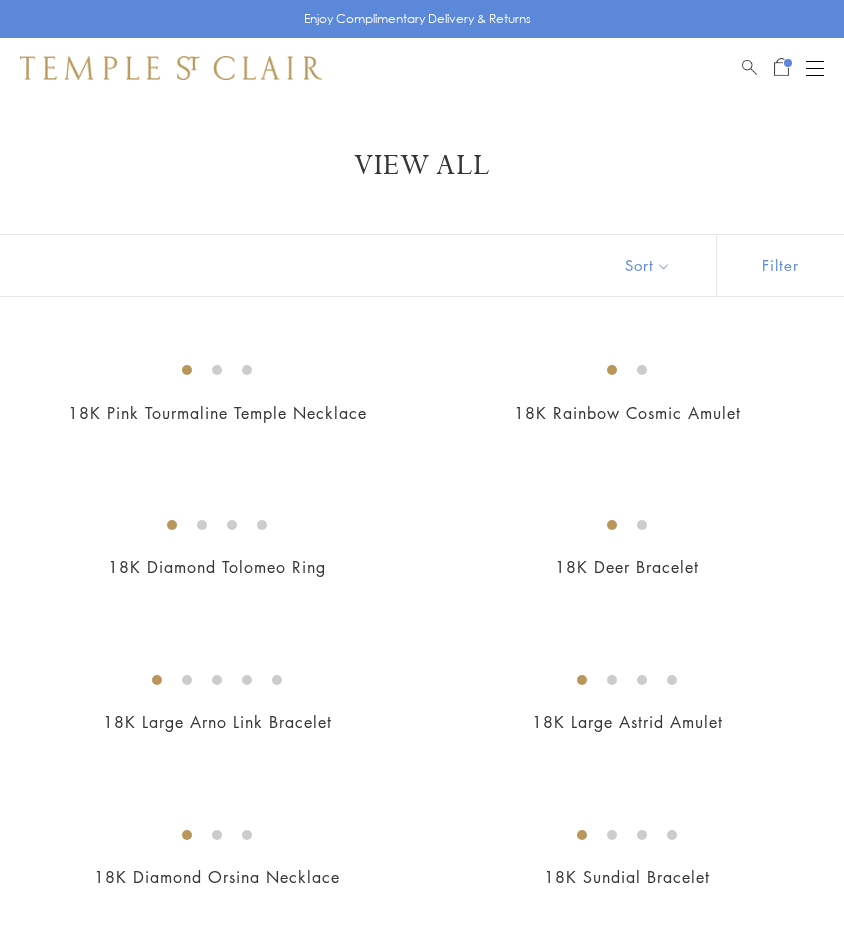 scroll, scrollTop: 0, scrollLeft: 0, axis: both 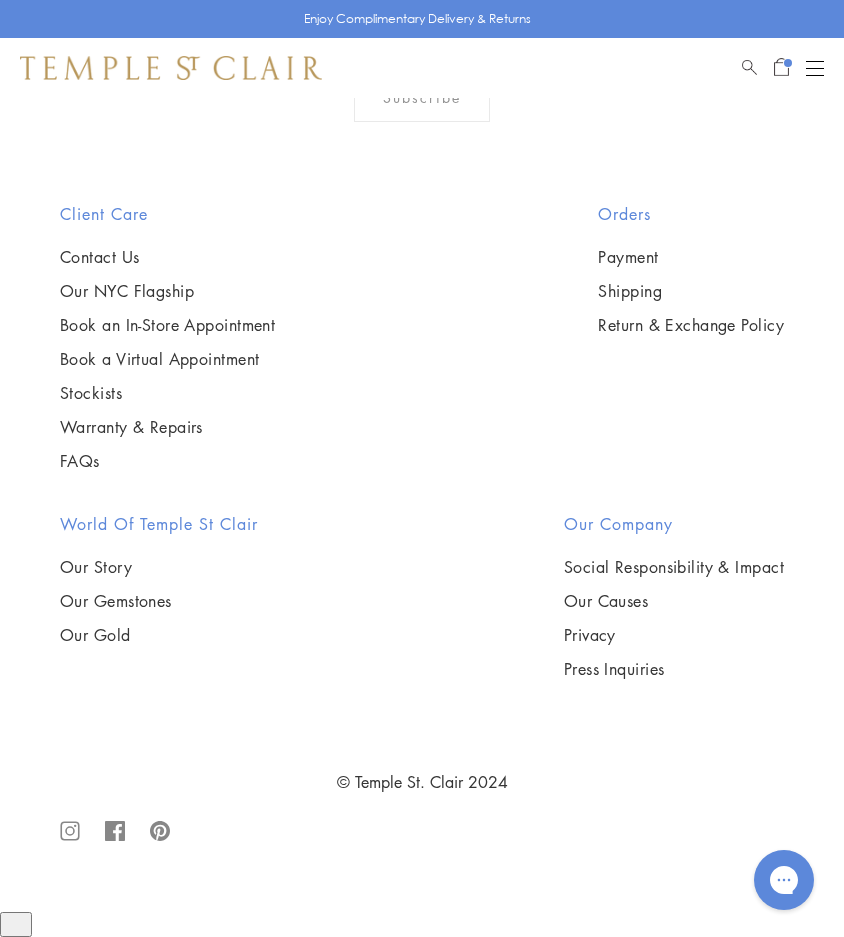 click on "8" at bounding box center (522, -227) 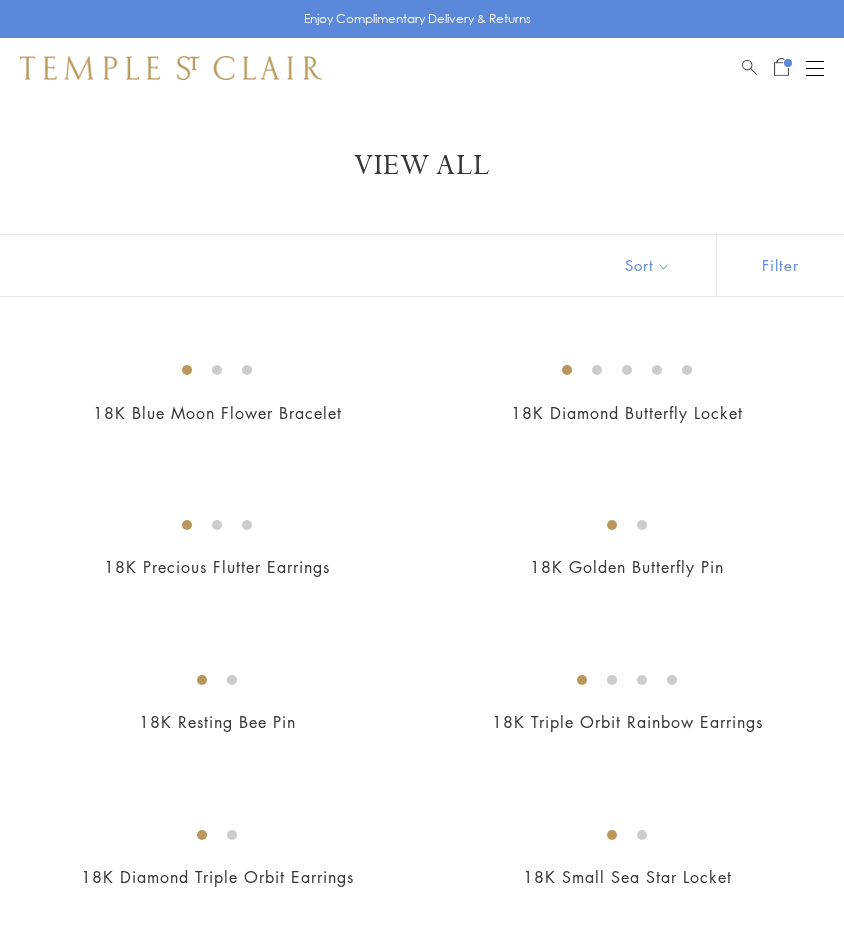 scroll, scrollTop: 0, scrollLeft: 0, axis: both 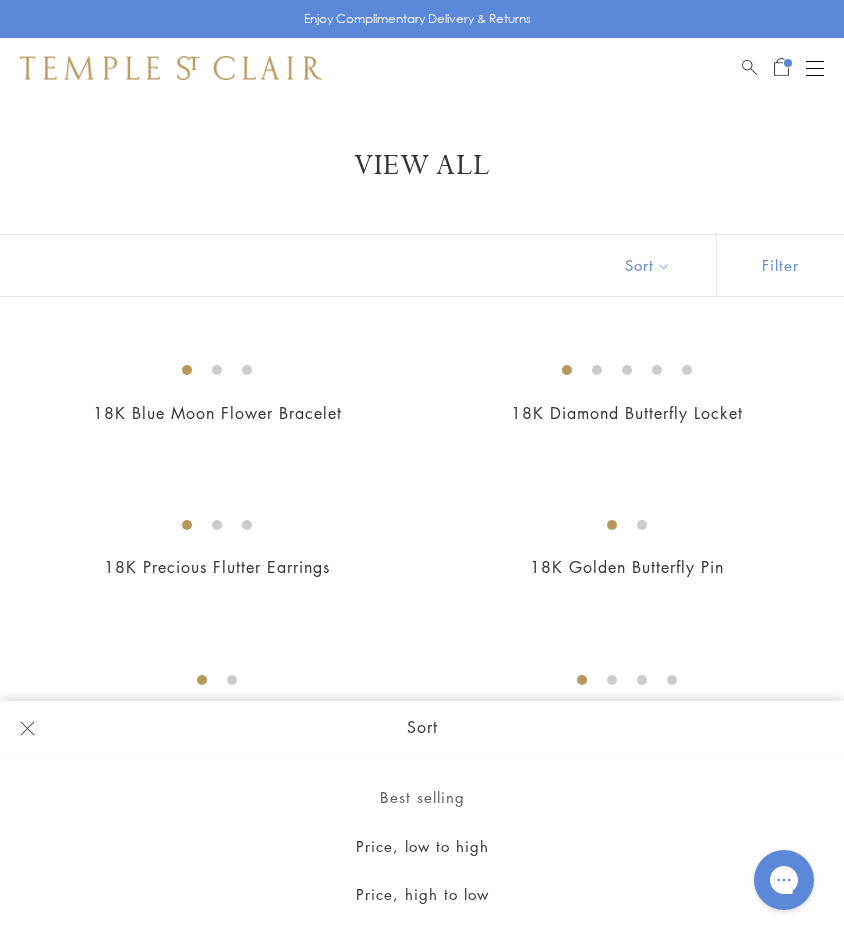 click on "Enjoy Complimentary Delivery & Returns
Shop Shop
Categories Amulets   Pendants & Charms   Lockets   Chains & Leather Cords   Earrings   Rings   Bracelets & Bangles   Necklaces   Books & Notebooks   View All   Collections Rock Crystal Amulet   Angels   Color Theory   Celestial   Tree of Life   Royal Blue Moonstone   Zodiac   Featured Travel Jewels   New Arrivals   S25 Fiori Collection   Our Exclusive Jewels   Jewels to Personalize   Limited Edition Jewels   Sassini Rings   Temple Classics   Curated for you Shop Now Shop Now" at bounding box center (422, 2630) 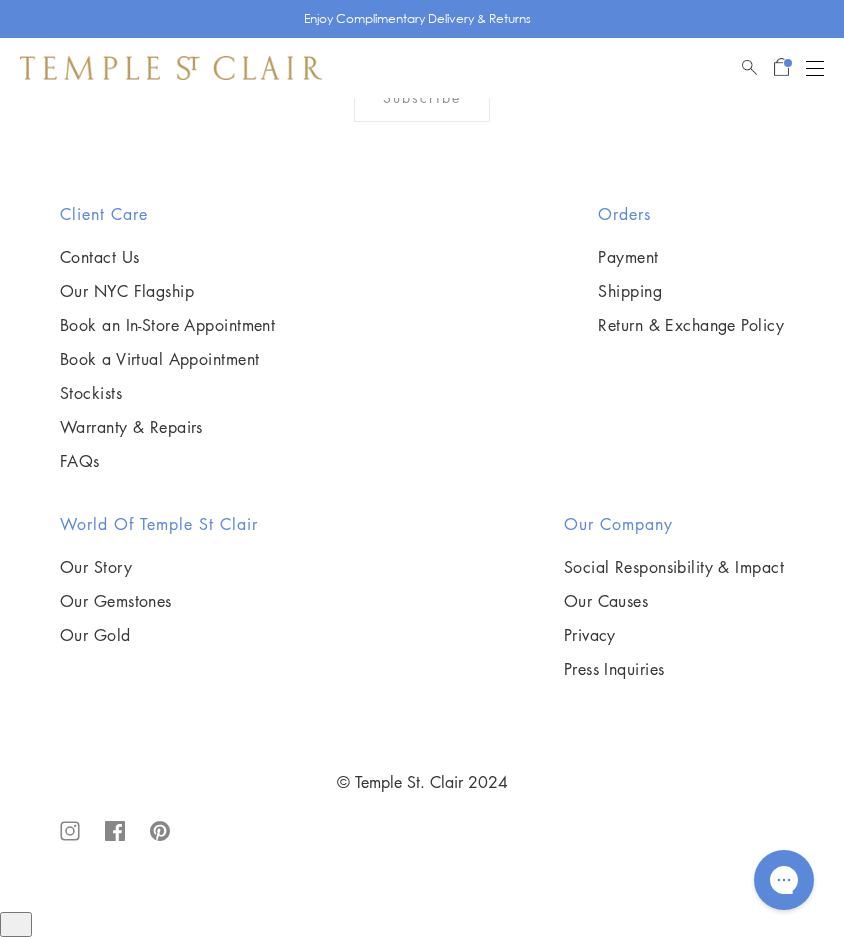 scroll, scrollTop: 12296, scrollLeft: 0, axis: vertical 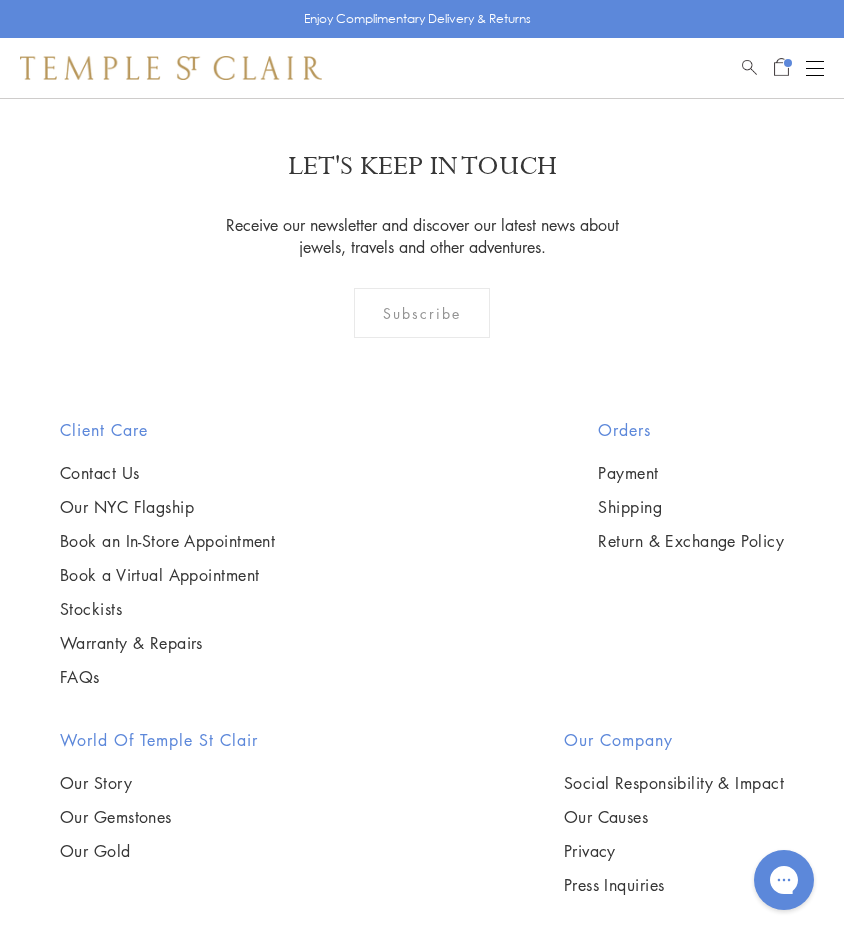 click at bounding box center (0, 0) 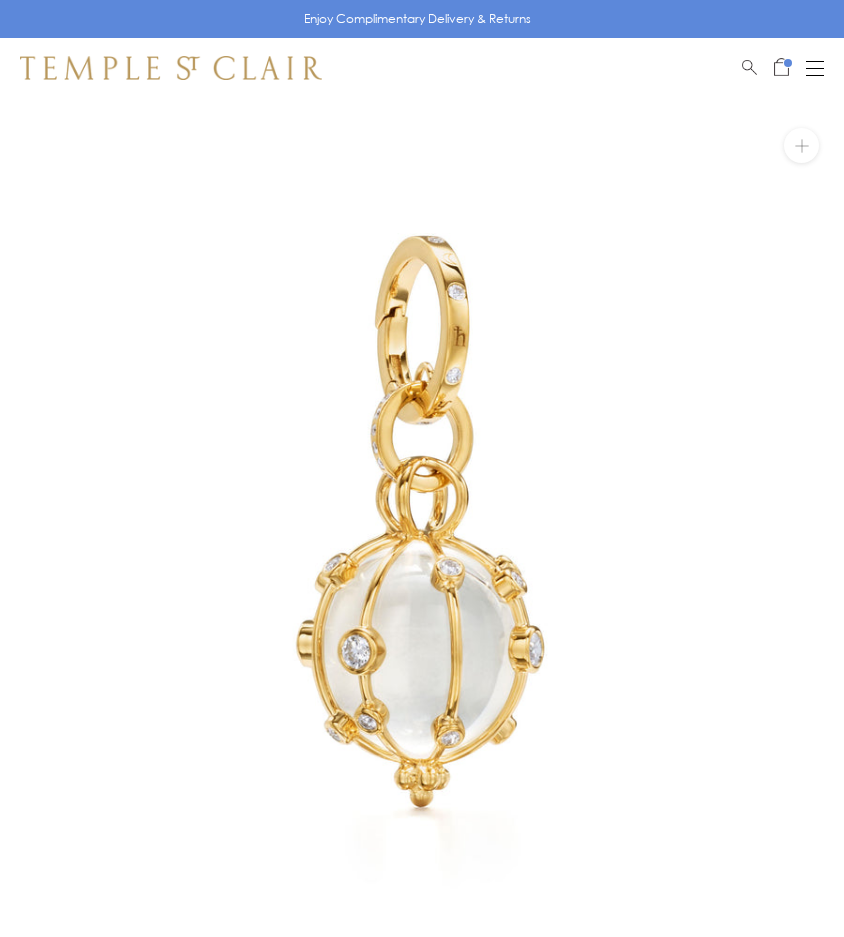 scroll, scrollTop: 47, scrollLeft: 0, axis: vertical 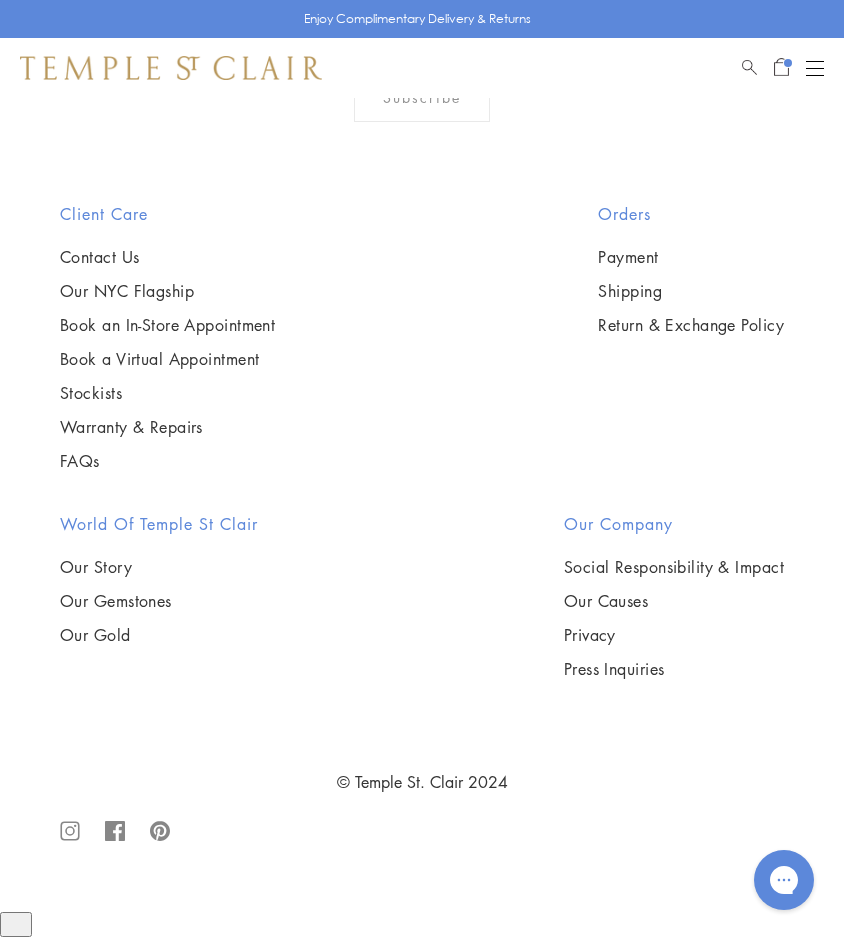 click on "6" at bounding box center (425, -227) 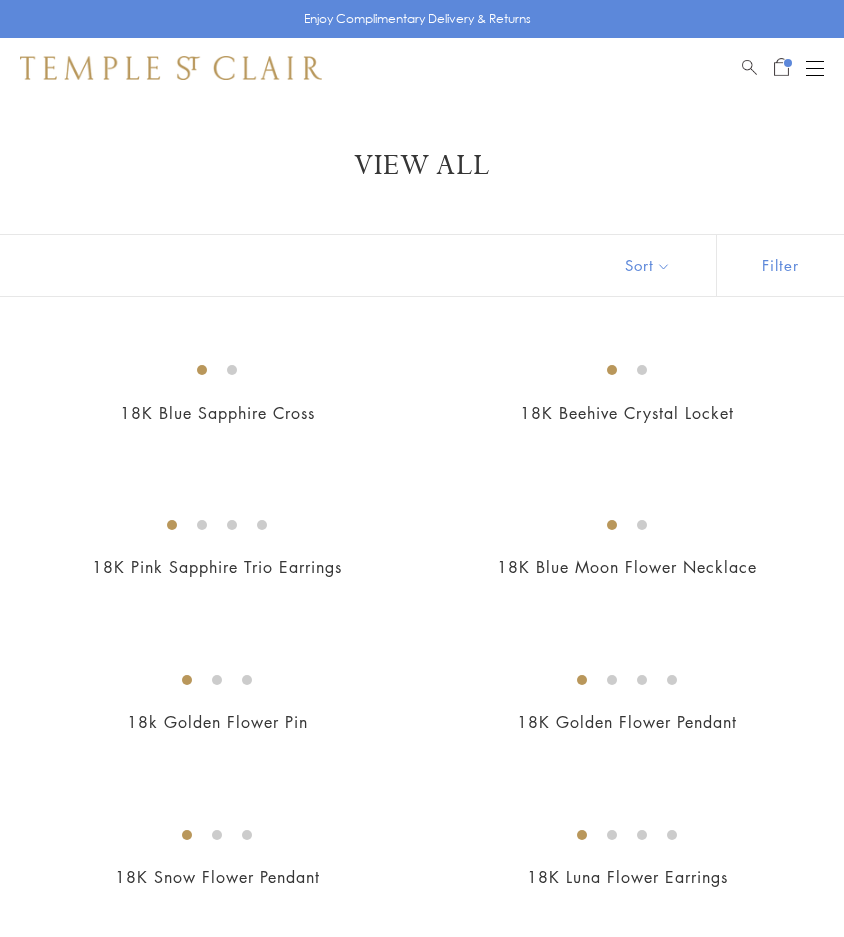 scroll, scrollTop: 0, scrollLeft: 0, axis: both 